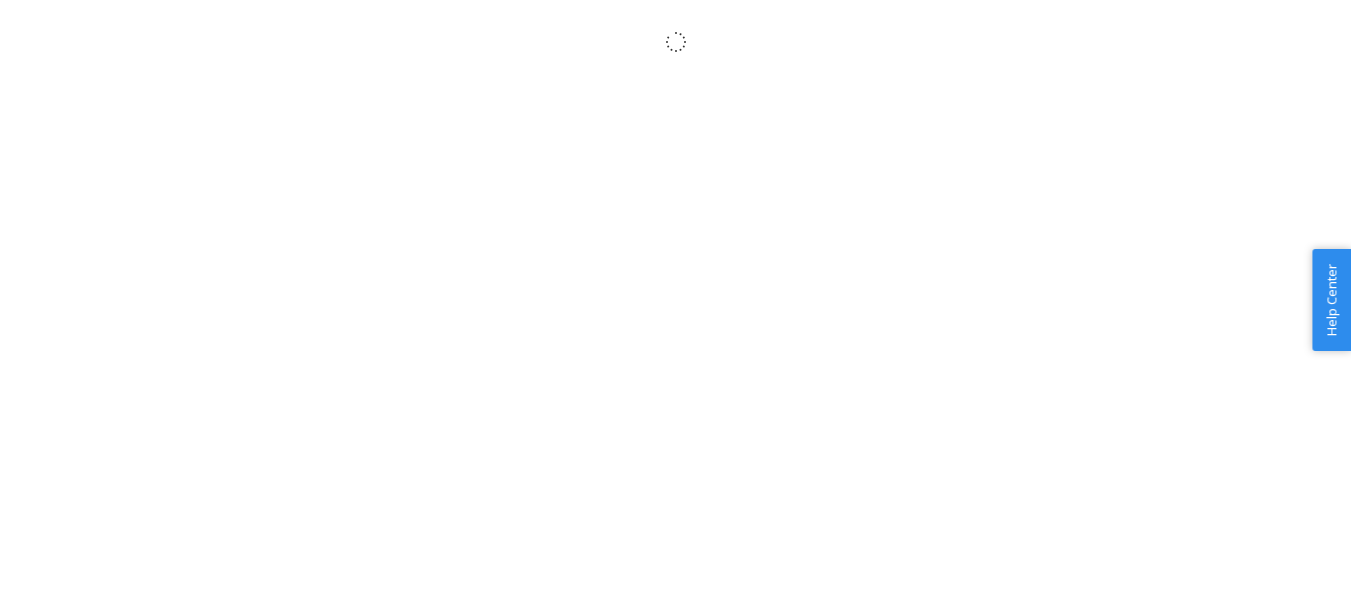 scroll, scrollTop: 0, scrollLeft: 0, axis: both 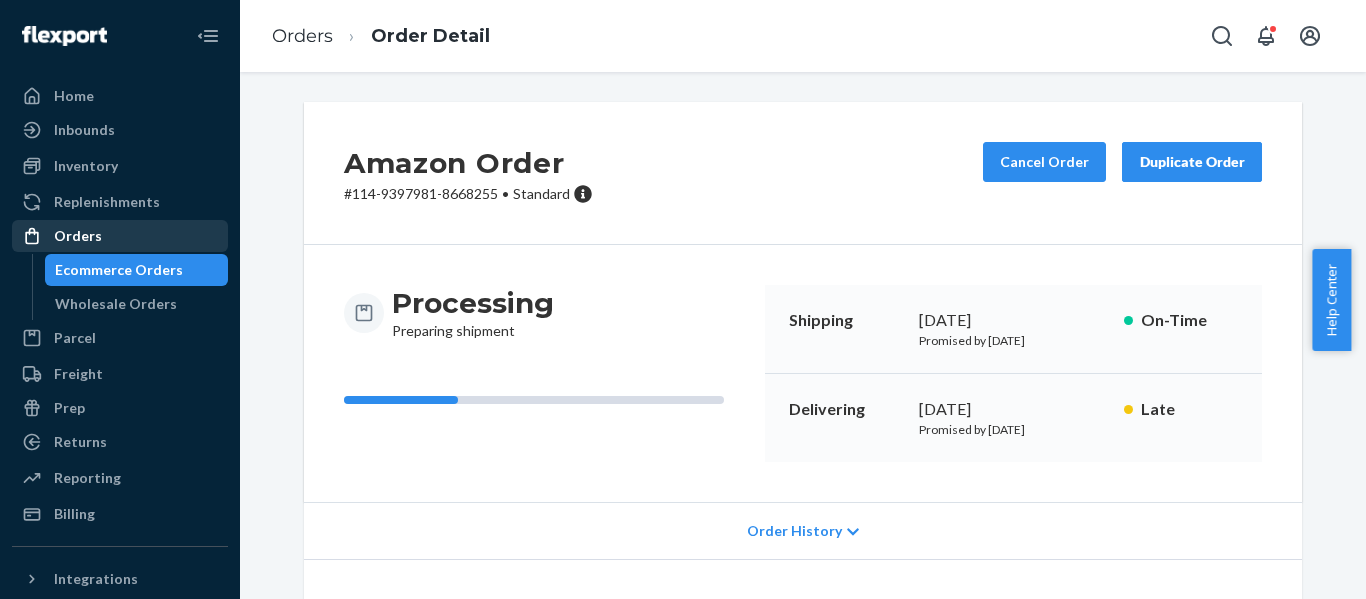 click on "Orders" at bounding box center [78, 236] 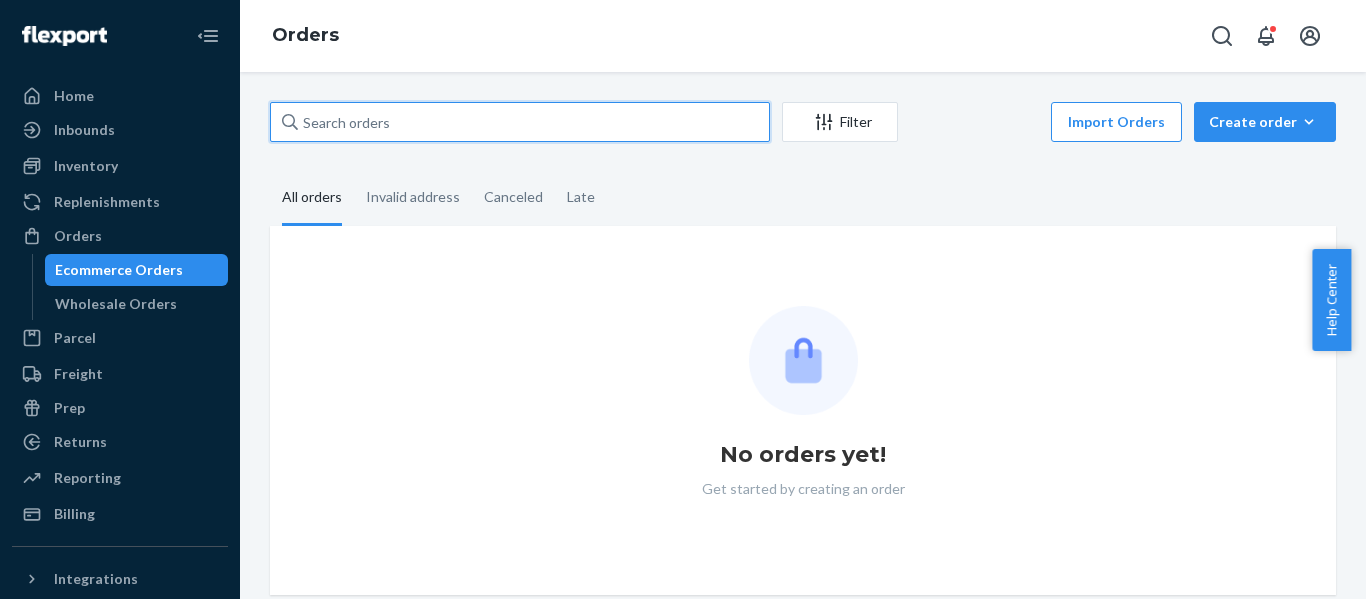click at bounding box center [520, 122] 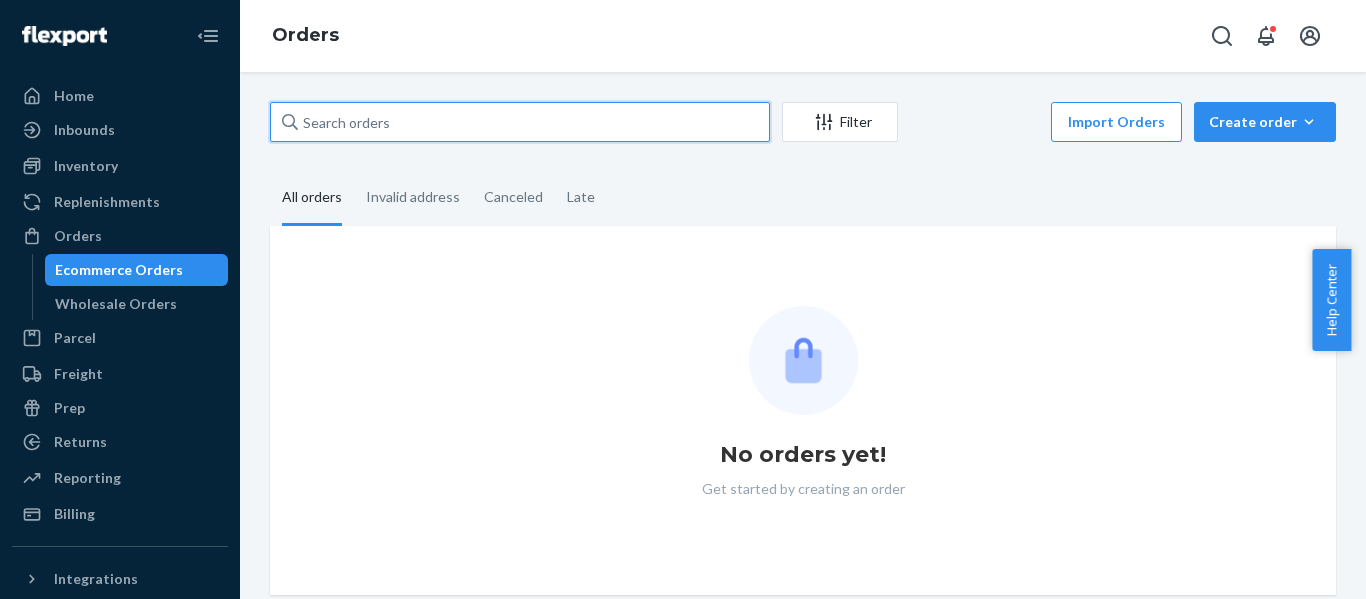 type on "112-9826919-5849867" 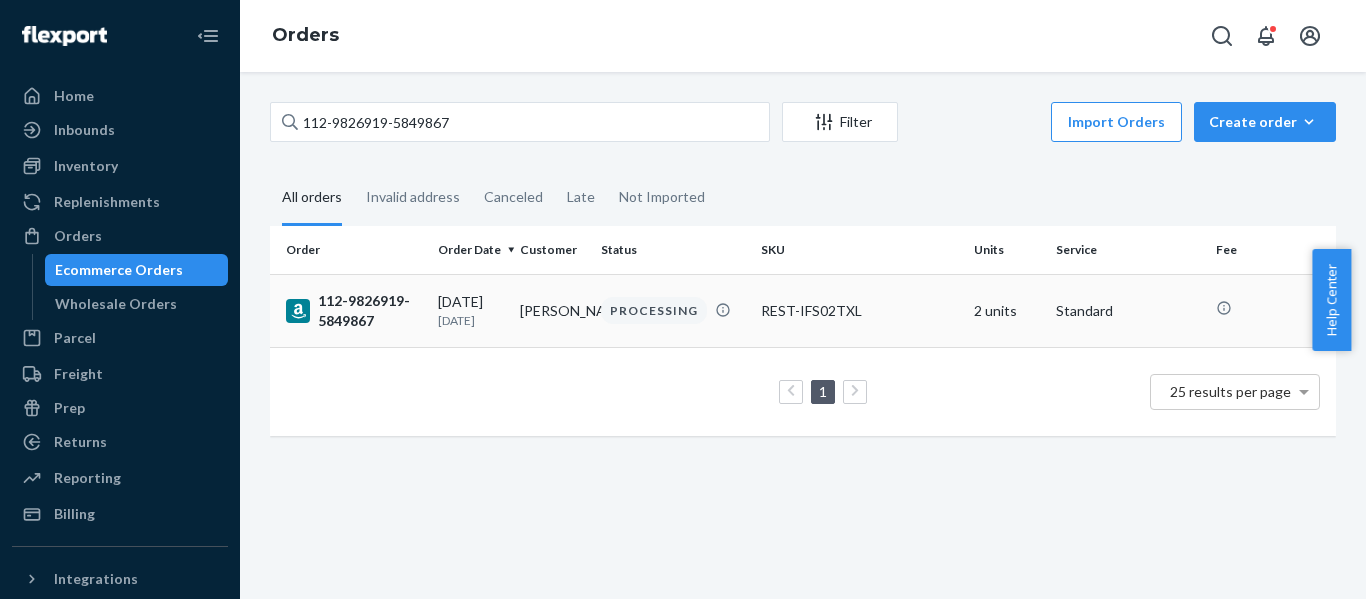 click on "112-9826919-5849867" at bounding box center (354, 311) 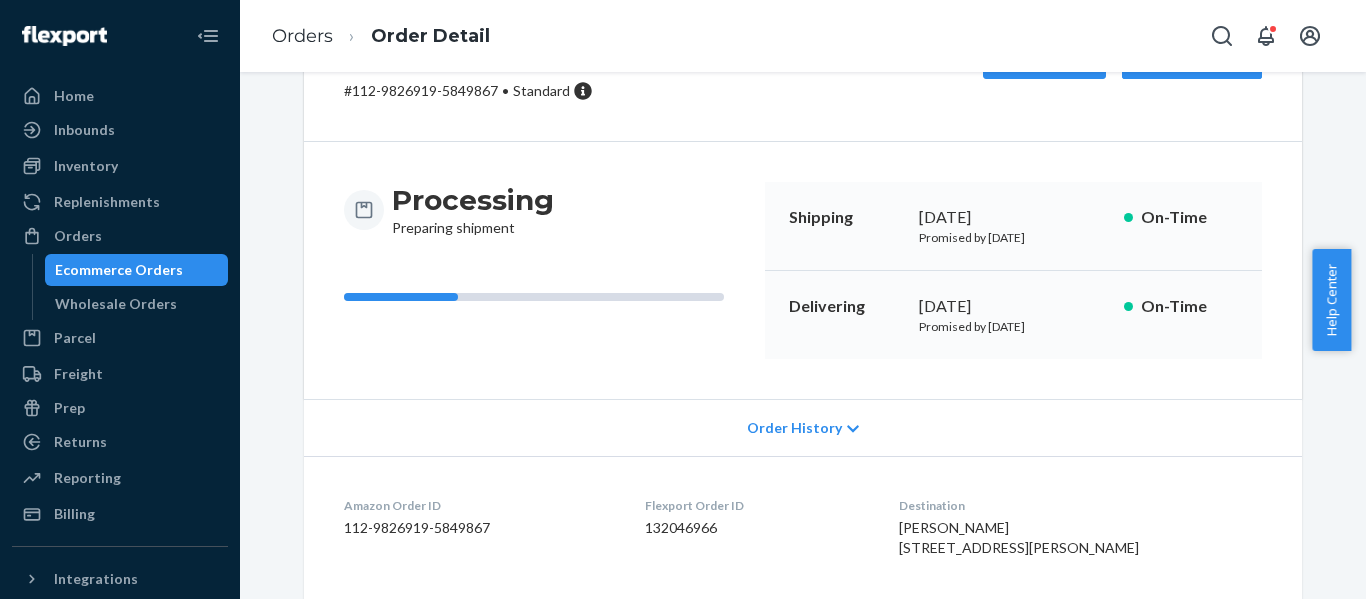 scroll, scrollTop: 0, scrollLeft: 0, axis: both 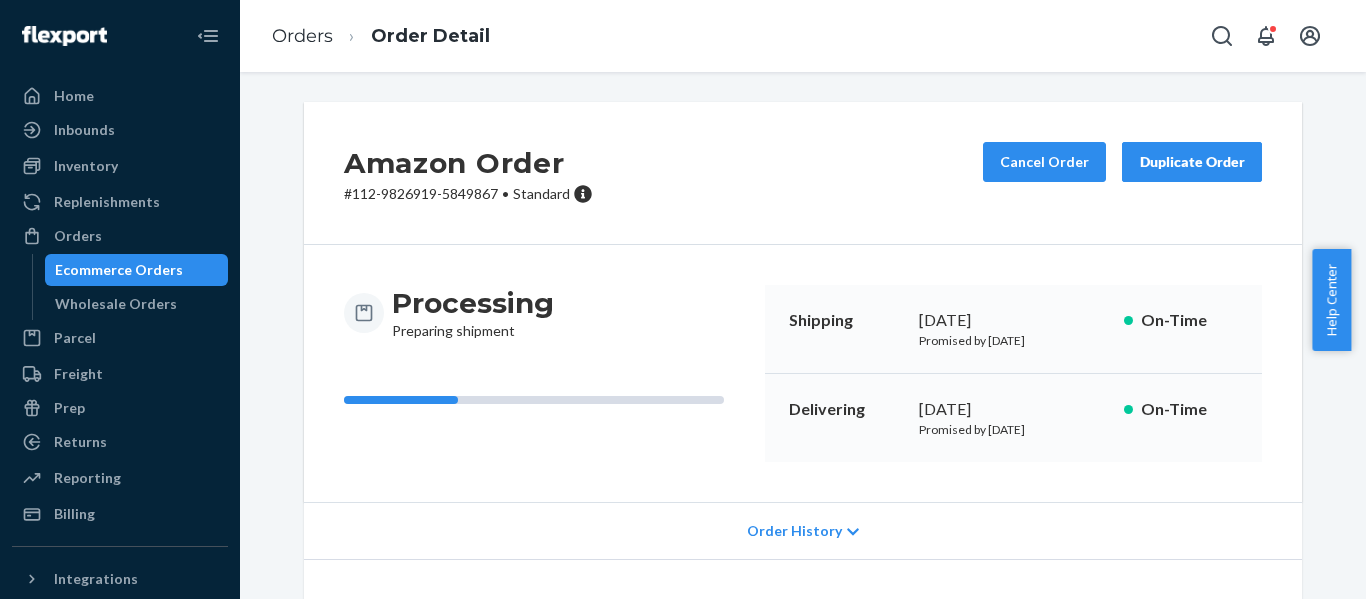 drag, startPoint x: 69, startPoint y: 232, endPoint x: 94, endPoint y: 148, distance: 87.64131 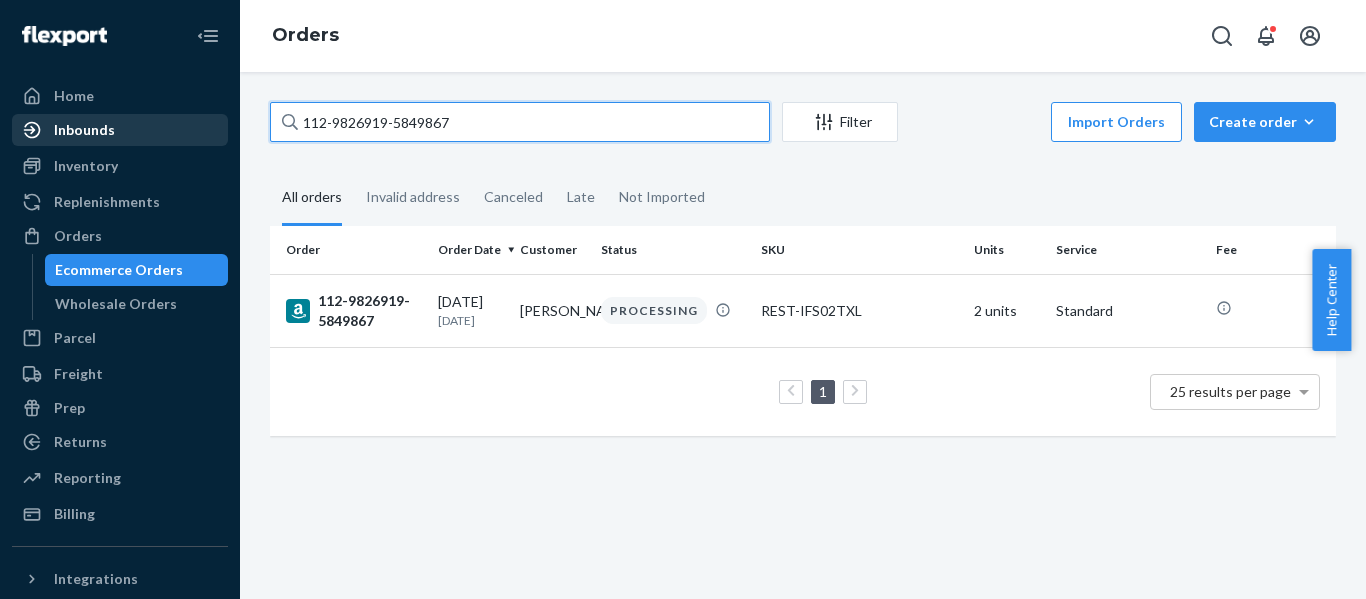 drag, startPoint x: 314, startPoint y: 125, endPoint x: 151, endPoint y: 120, distance: 163.07668 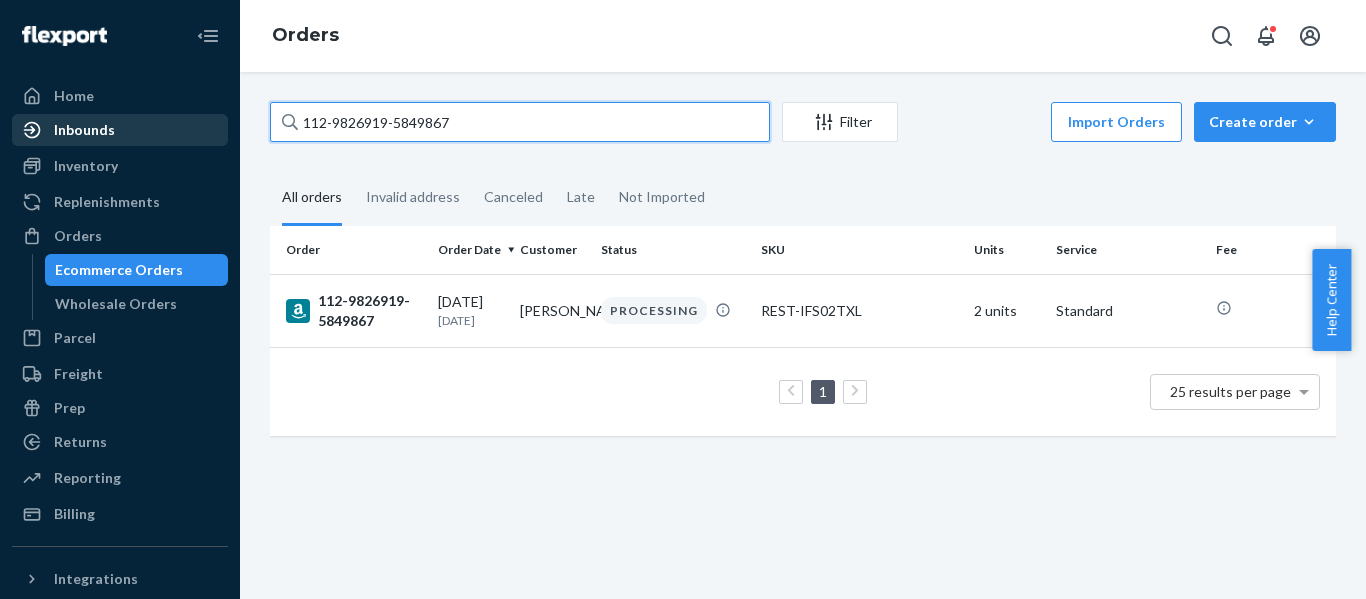 click on "Home Inbounds Shipping Plans Problems Inventory Products Replenishments Orders Ecommerce Orders Wholesale Orders Parcel Parcel orders Integrations Freight Prep Returns All Returns Settings Packages Reporting Reports Analytics Billing Integrations Add Integration Fast Tags Add Fast Tag Settings Talk to Support Help Center Give Feedback Orders 112-9826919-5849867 Filter Import Orders Create order Ecommerce order Removal order All orders Invalid address Canceled Late Not Imported Order Order Date Customer Status SKU Units Service Fee 112-9826919-5849867 07/10/2025 Today Robianne LiChard Pittner PROCESSING REST-IFS02TXL 2 units Standard 1 25 results per page" at bounding box center [683, 299] 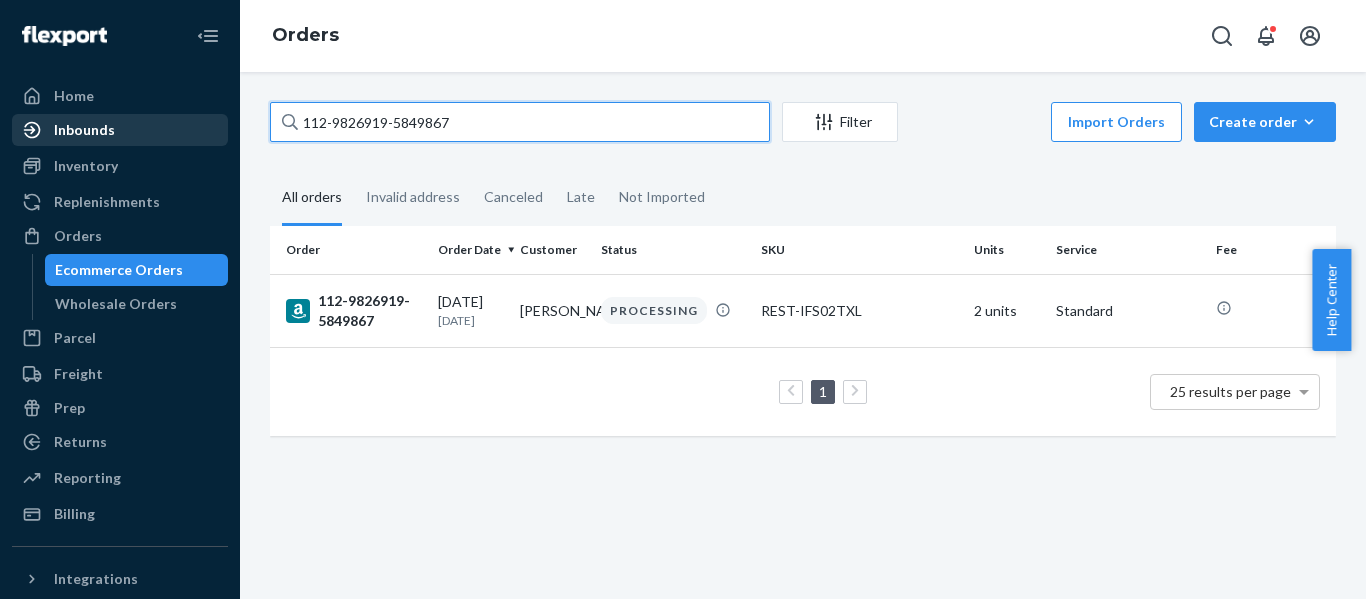 paste on "432359-8499449" 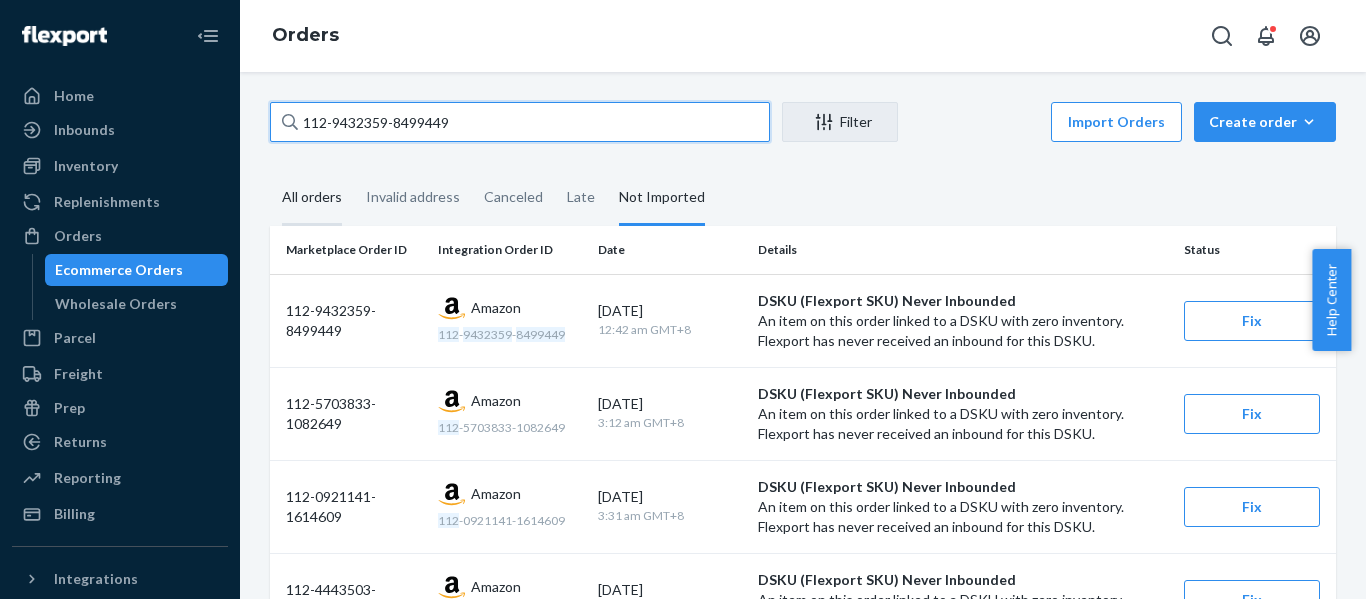 type on "112-9432359-8499449" 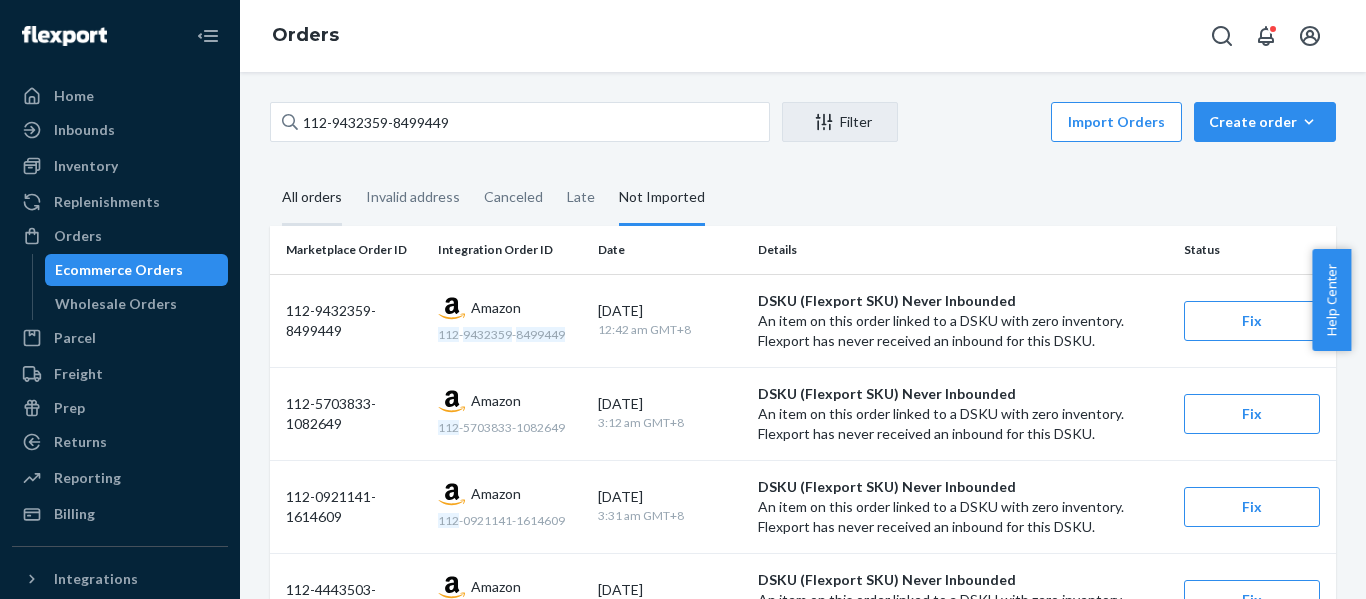 click on "All orders" at bounding box center [312, 198] 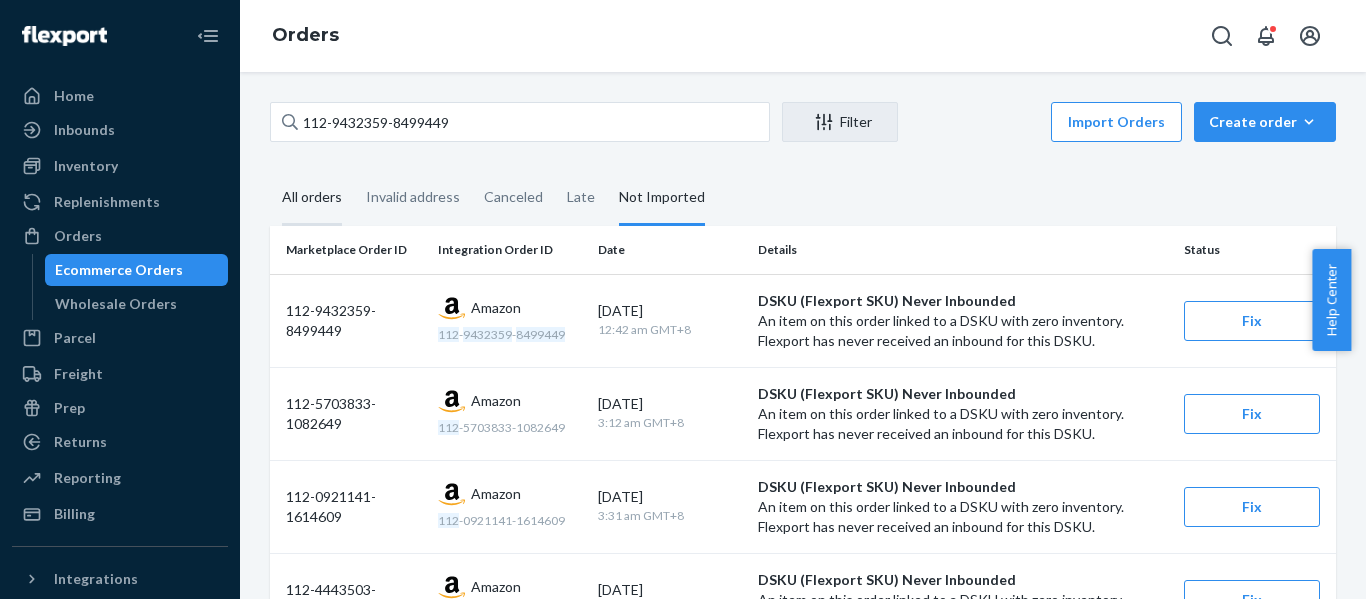 click on "All orders" at bounding box center [270, 171] 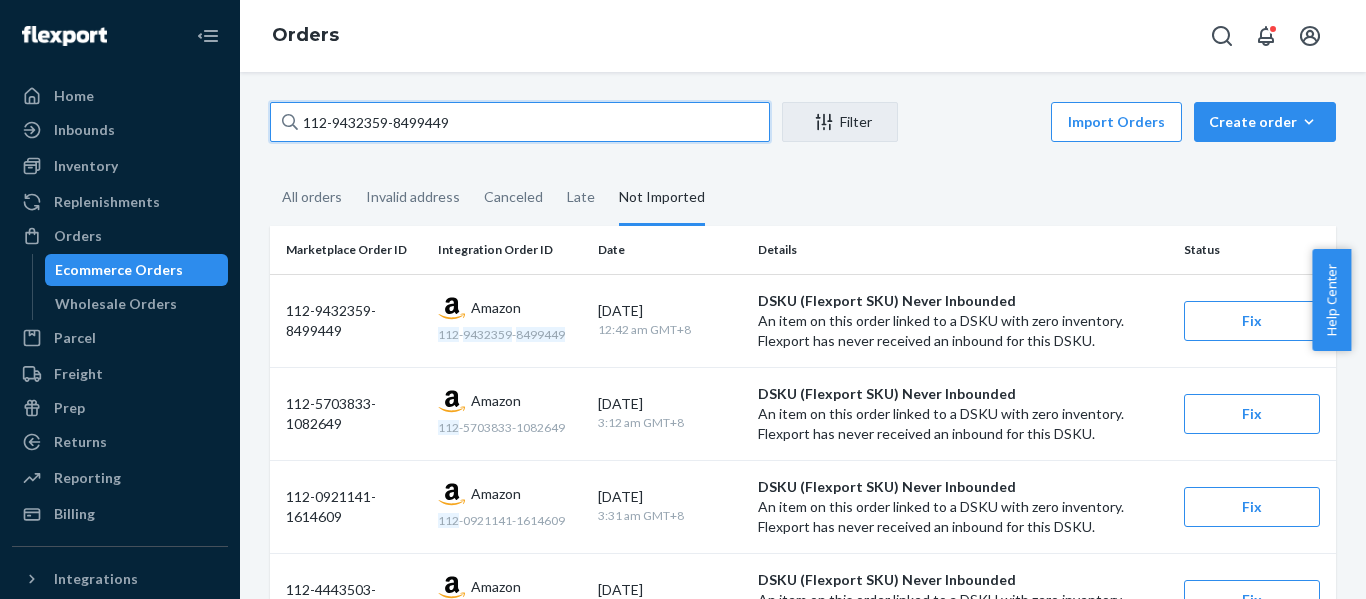 drag, startPoint x: 518, startPoint y: 140, endPoint x: 0, endPoint y: 101, distance: 519.46606 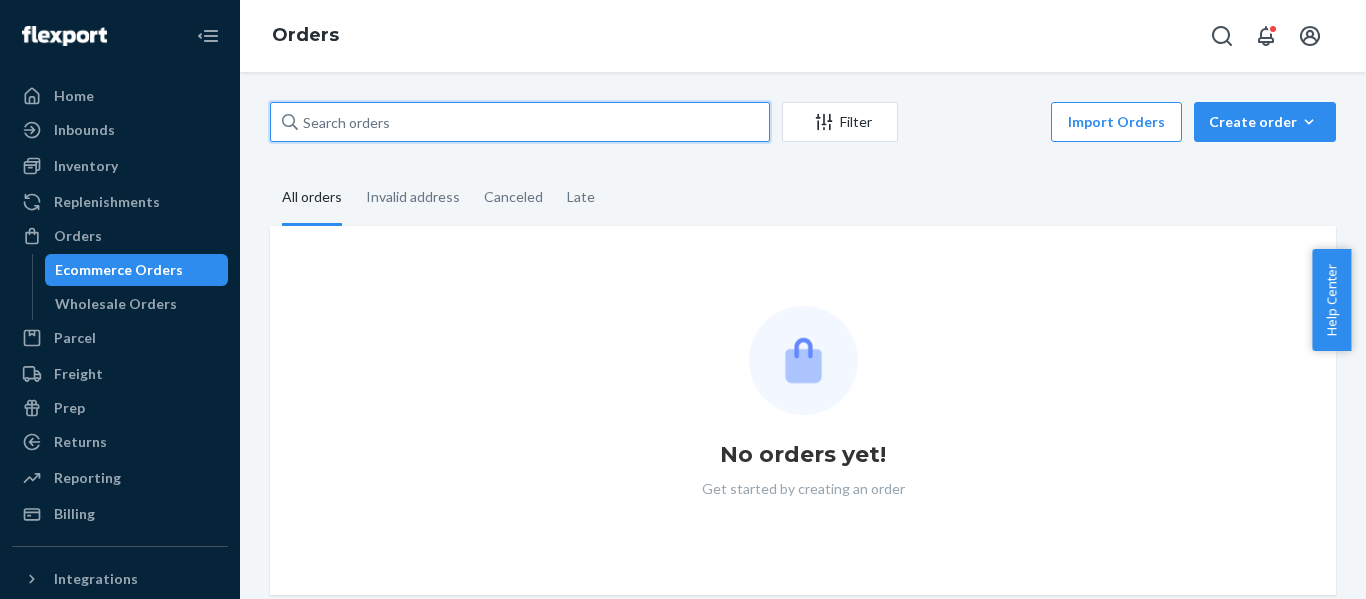 paste on "111-9208874-0578611" 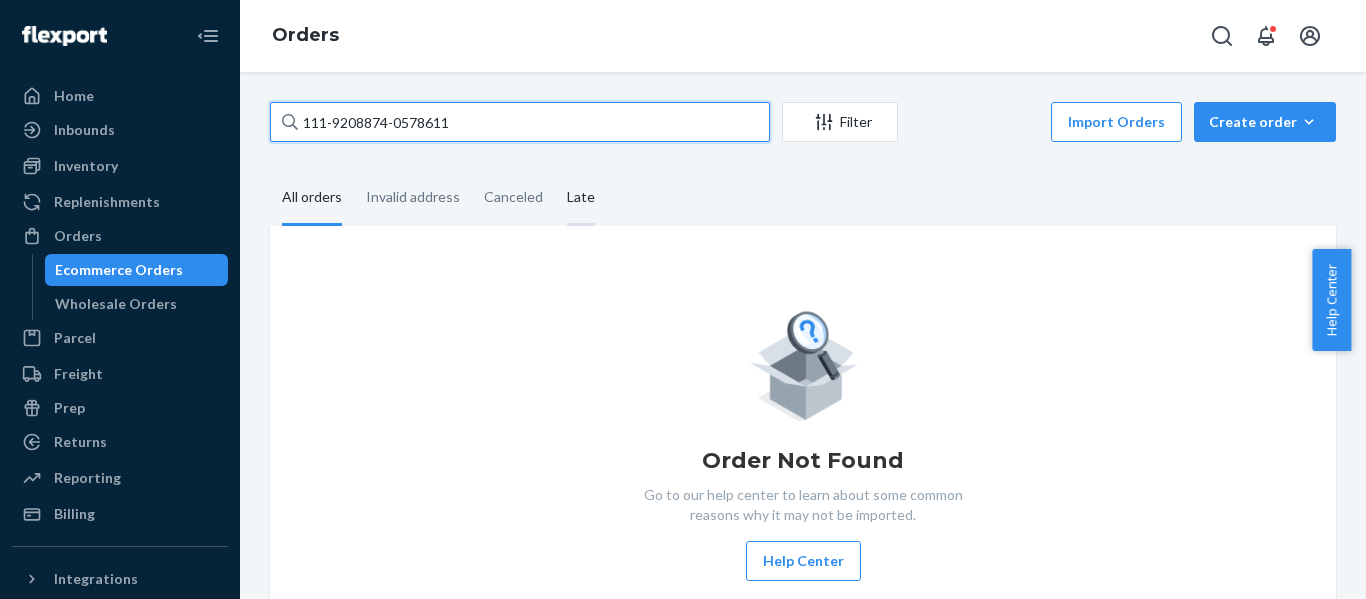 type on "111-9208874-0578611" 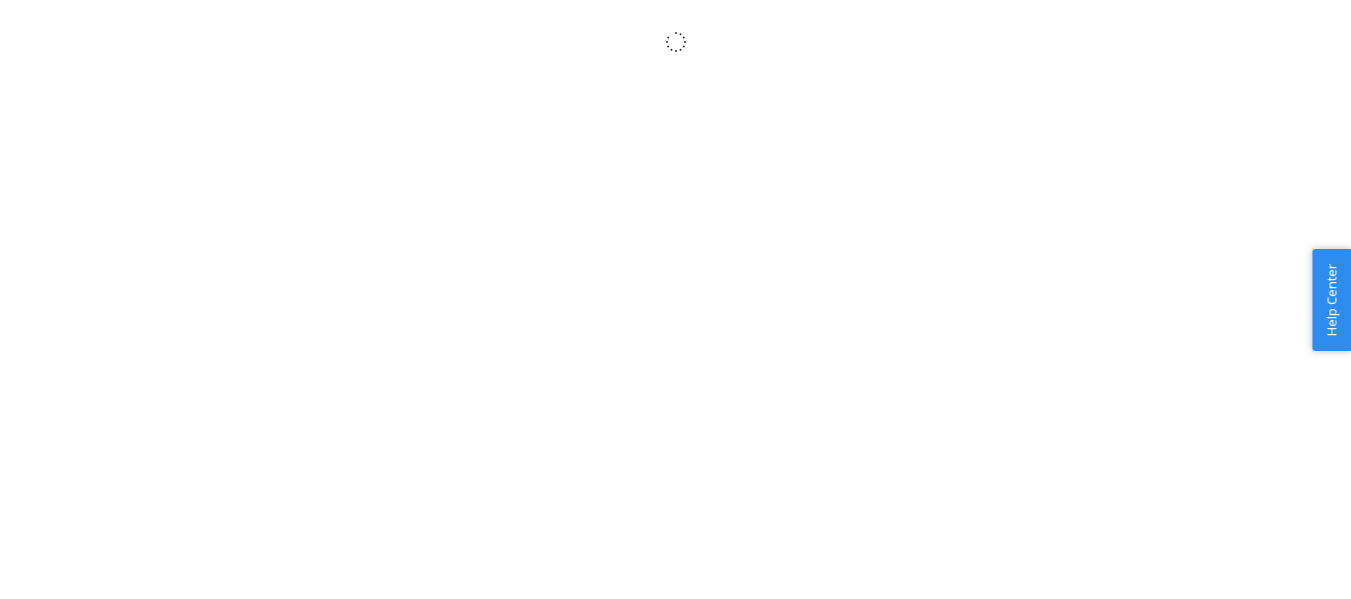 scroll, scrollTop: 0, scrollLeft: 0, axis: both 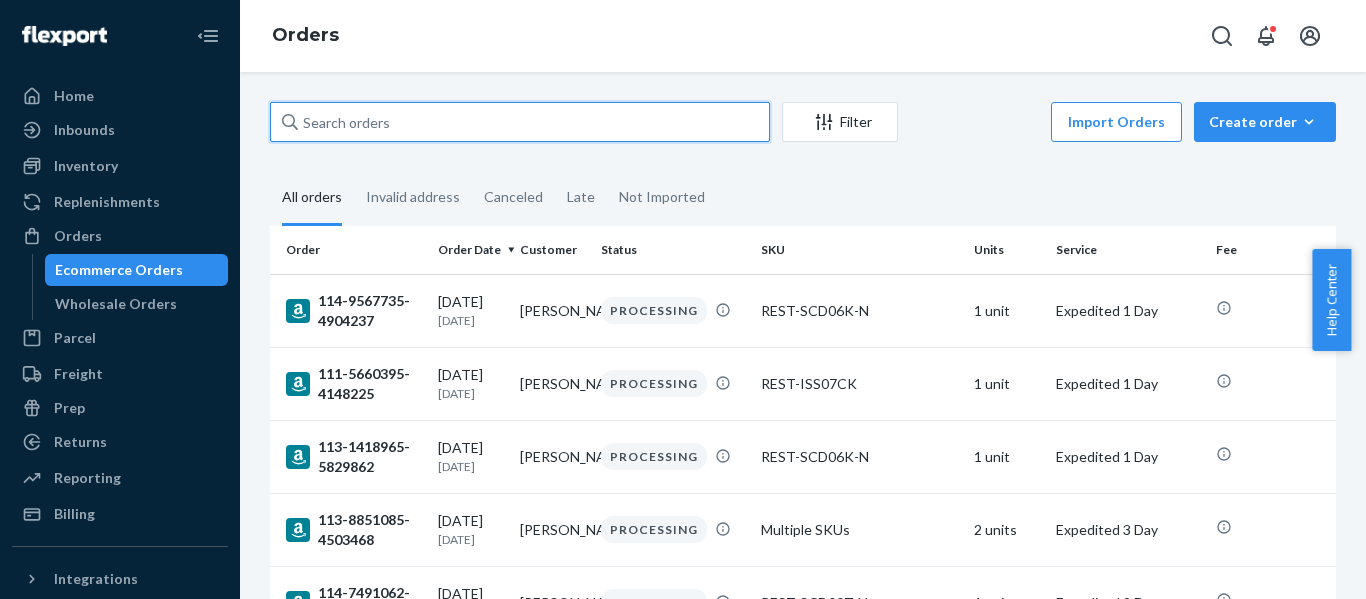 click at bounding box center (520, 122) 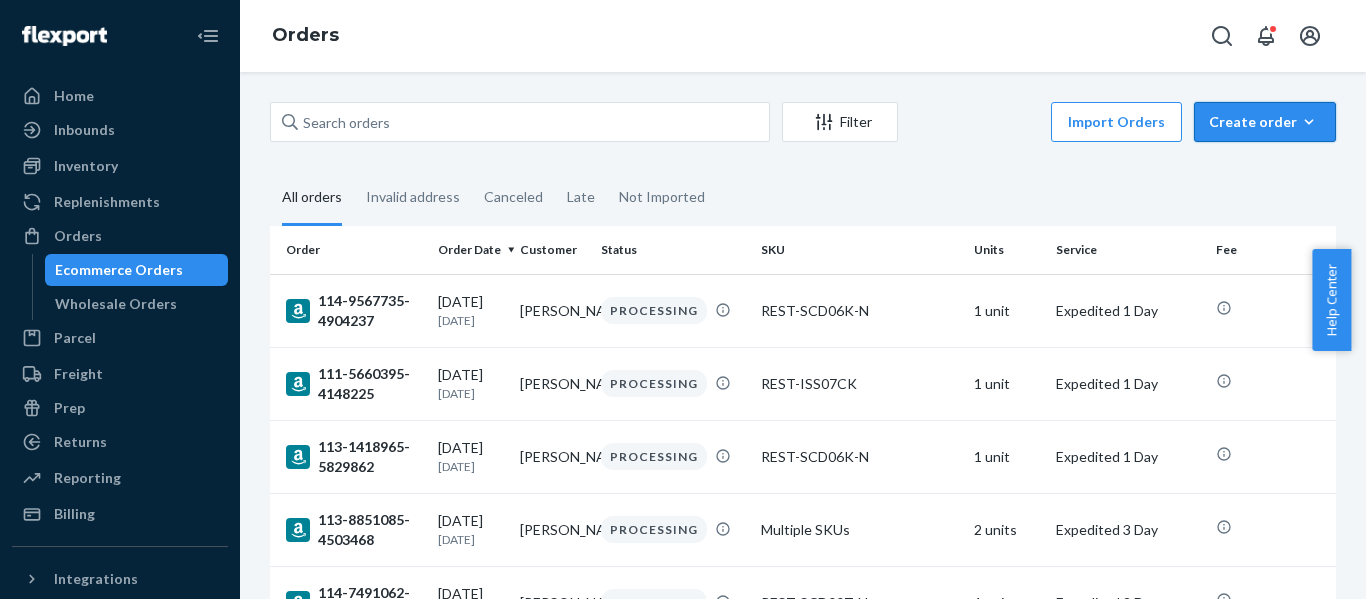click 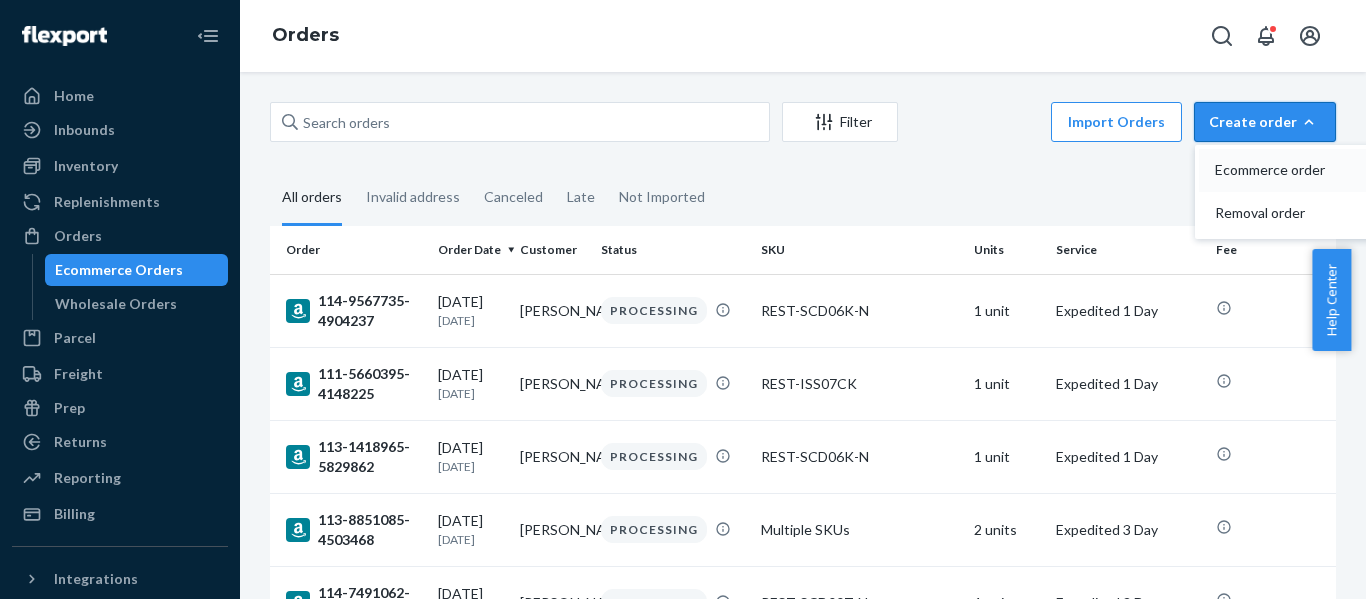 click on "Ecommerce order" at bounding box center (1277, 170) 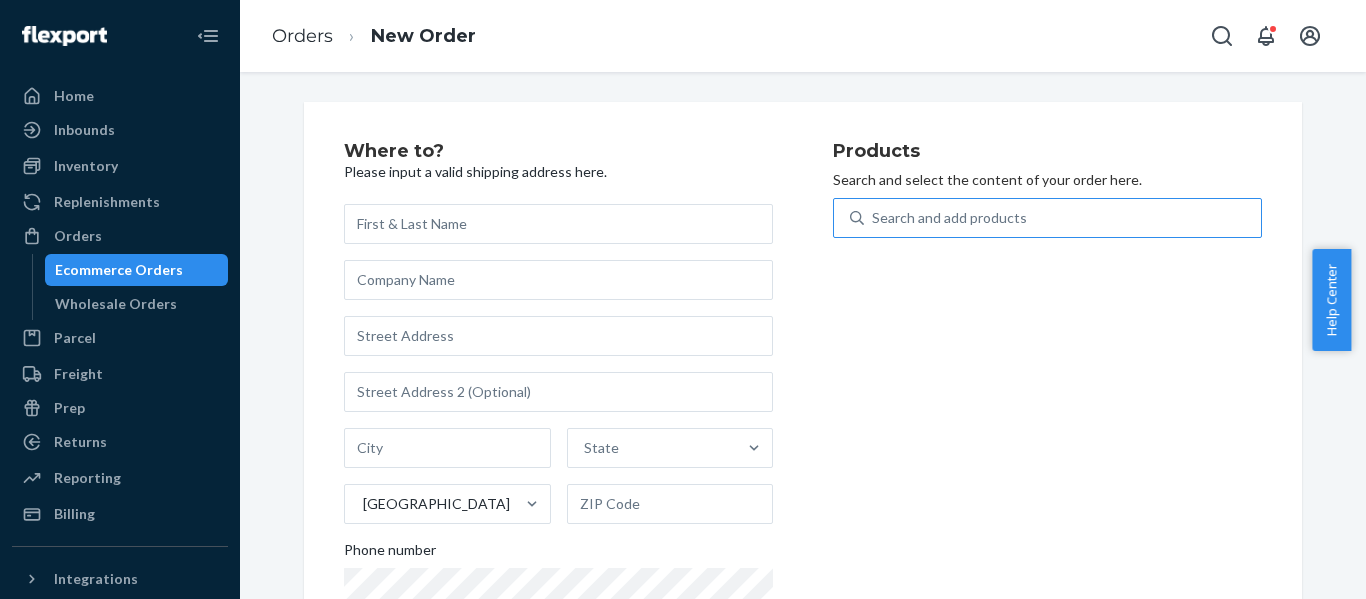 click on "Search and add products" at bounding box center (949, 218) 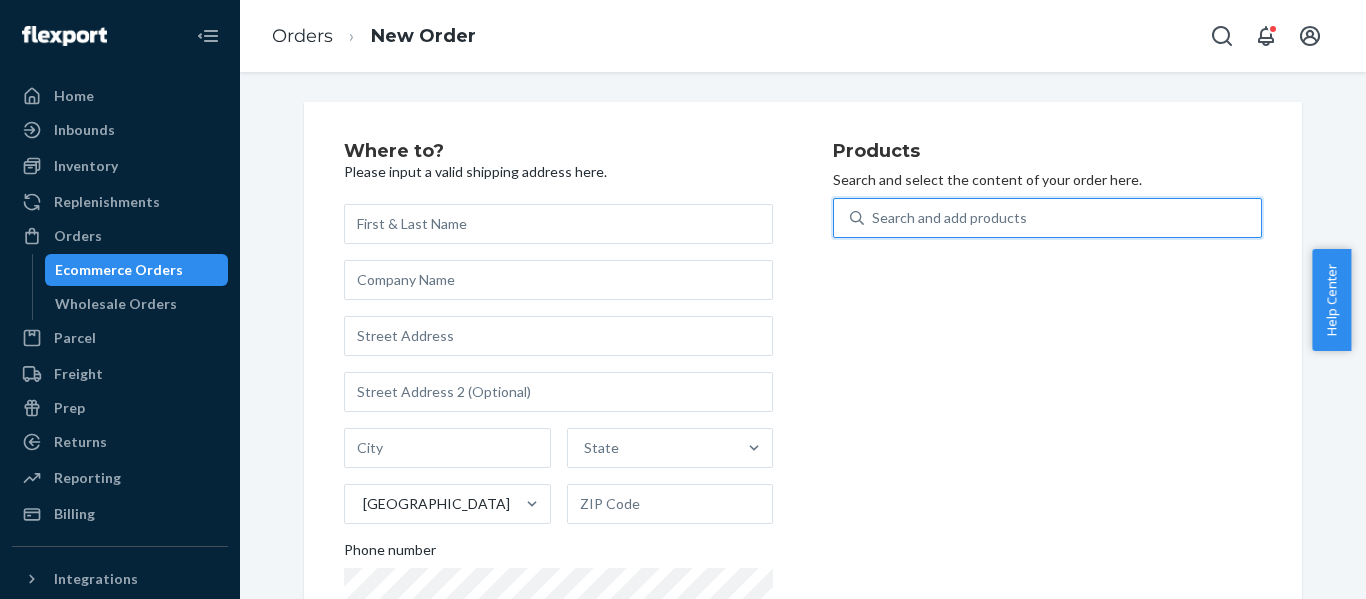 paste on "REST-ESC06K" 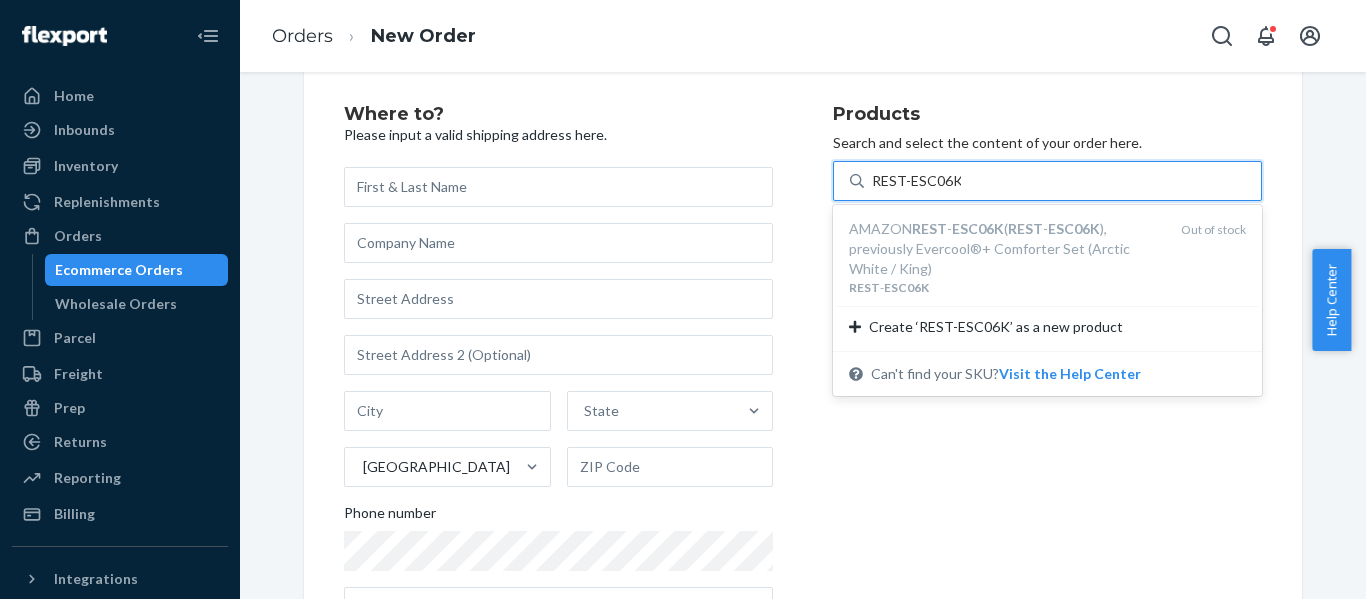 scroll, scrollTop: 0, scrollLeft: 0, axis: both 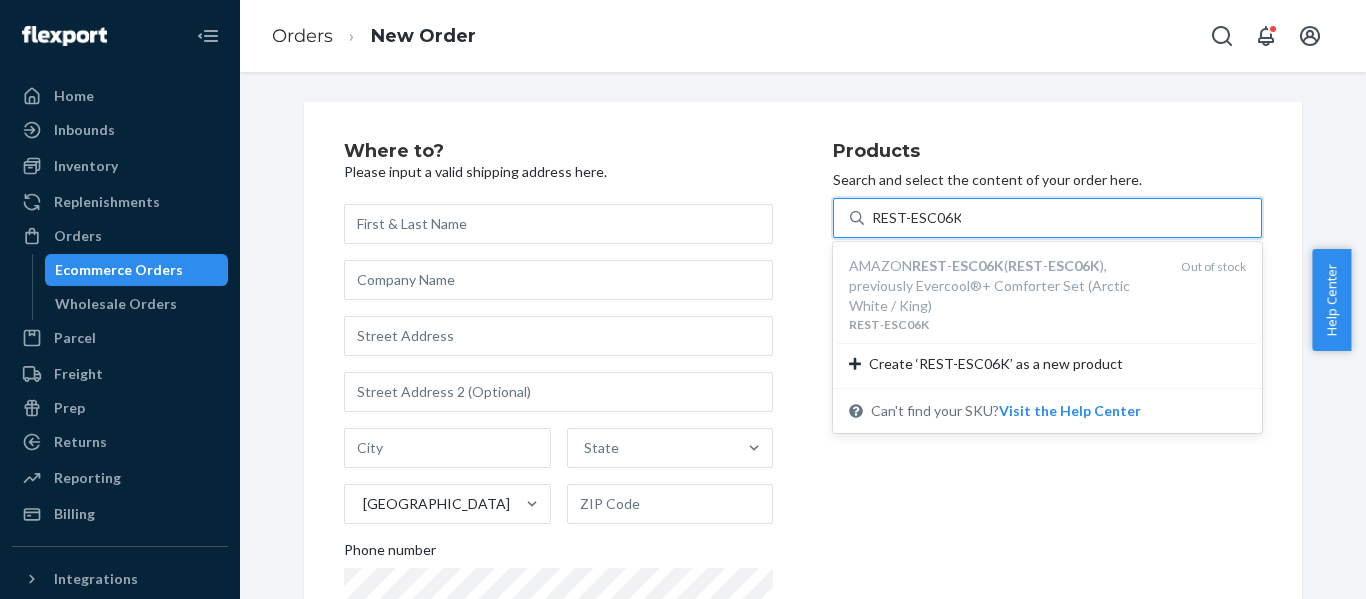 type on "REST-ESC06K" 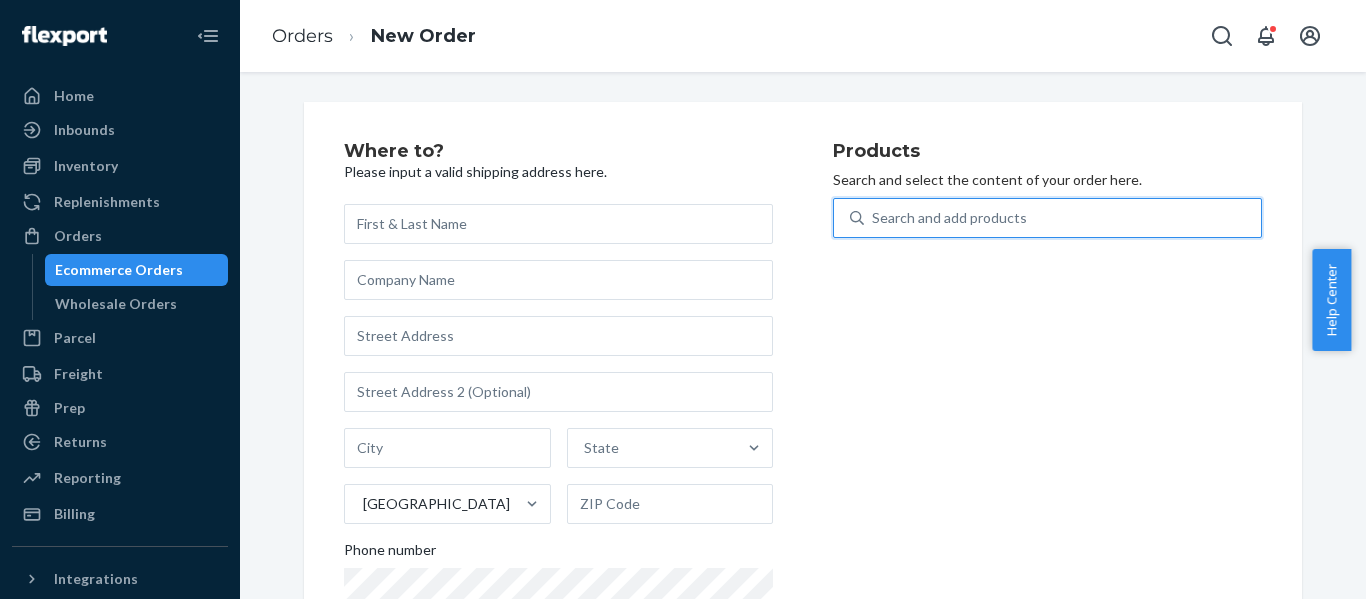 click on "Search and add products" at bounding box center [949, 218] 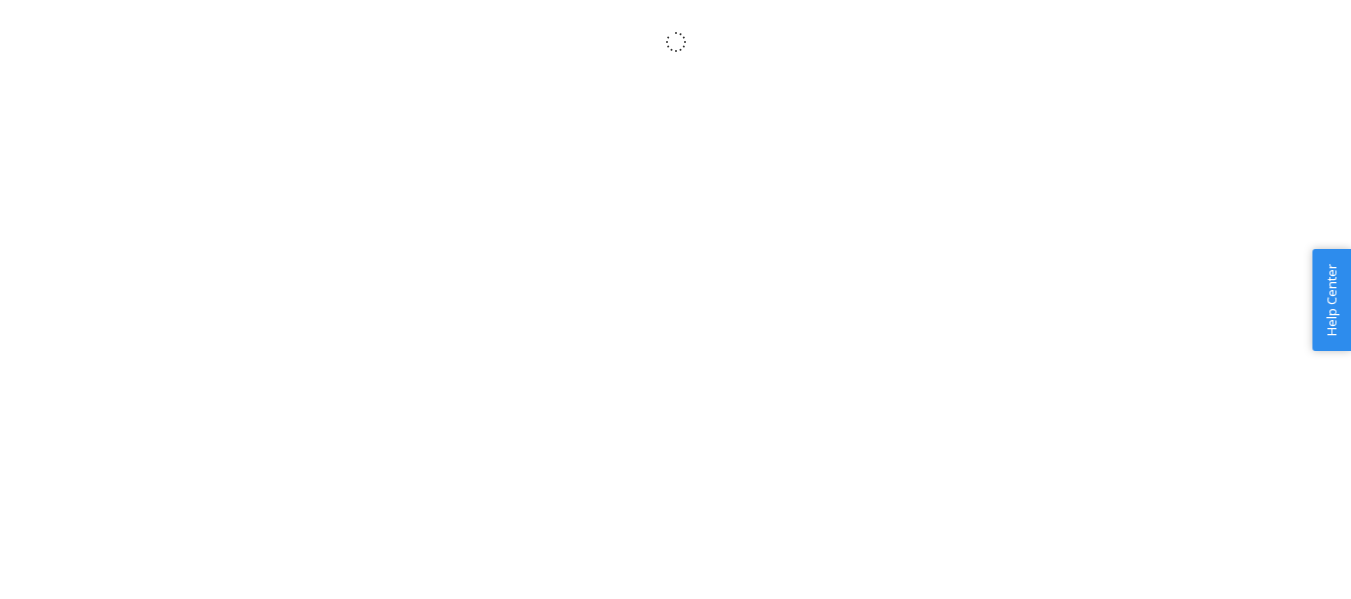 scroll, scrollTop: 0, scrollLeft: 0, axis: both 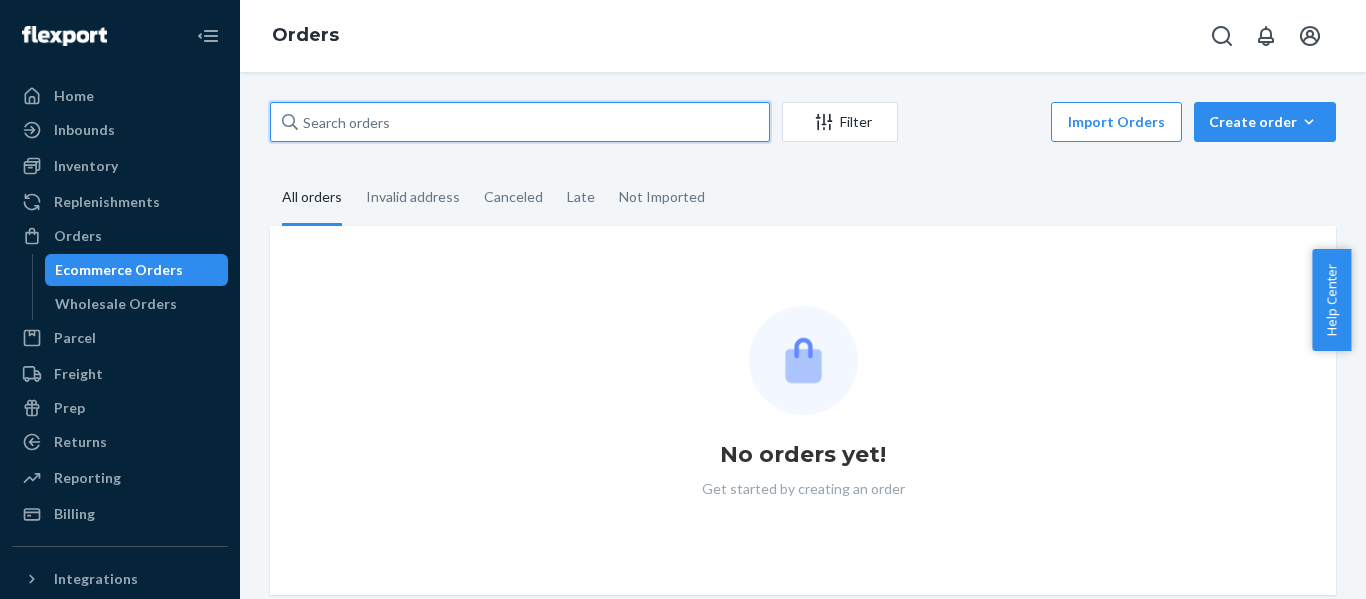 click at bounding box center [520, 122] 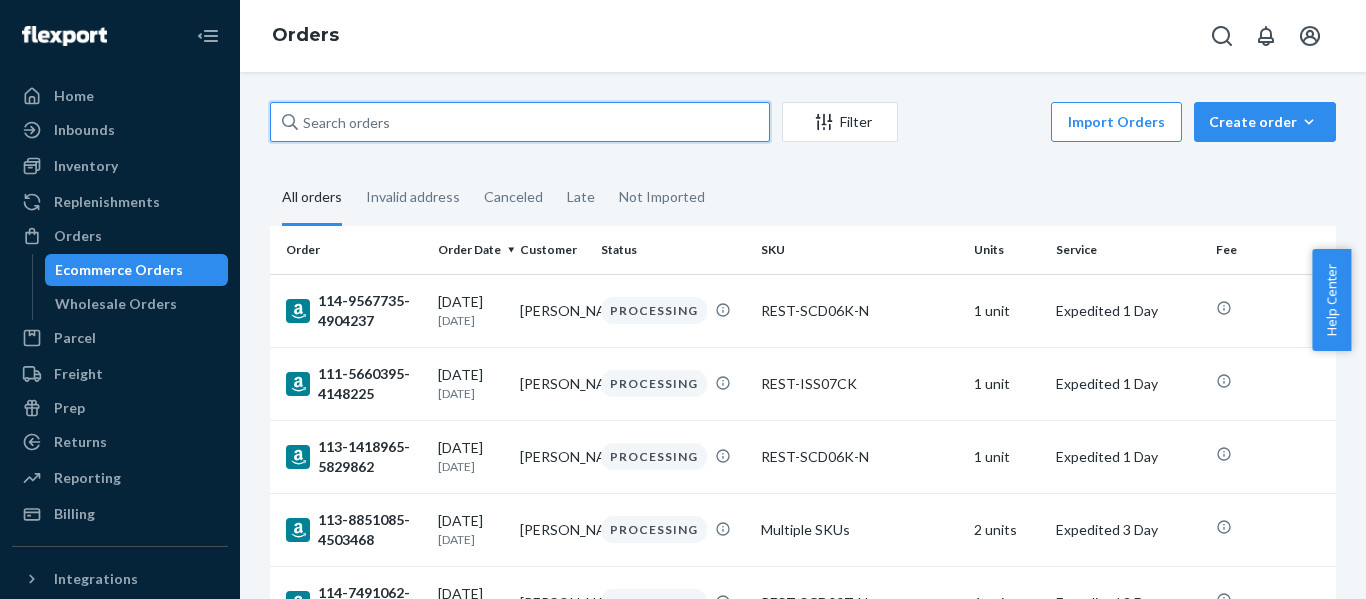 paste on "111-9208874-0578611" 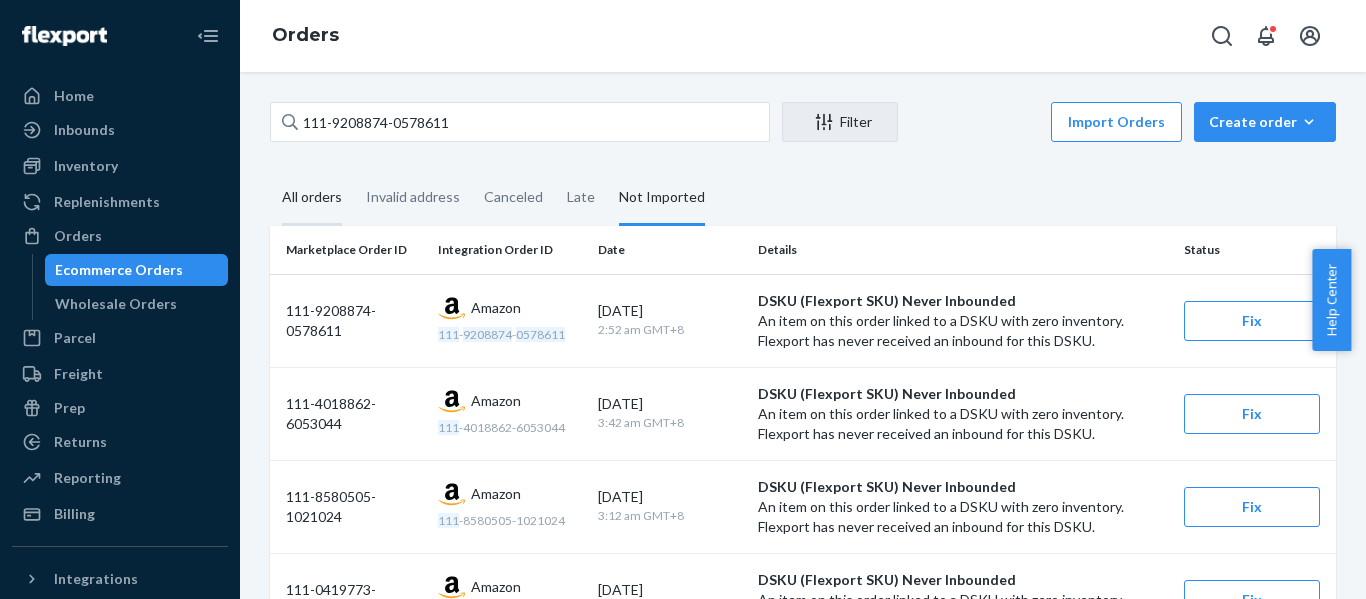 click on "All orders" at bounding box center (312, 198) 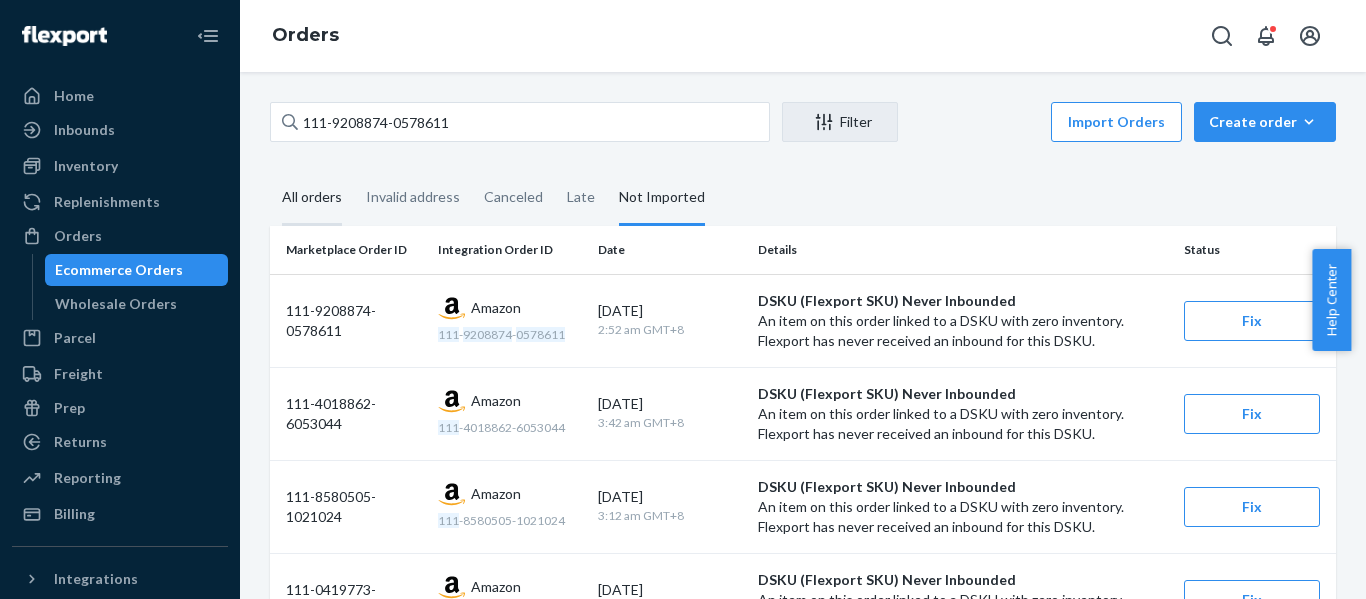 click on "All orders" at bounding box center [270, 171] 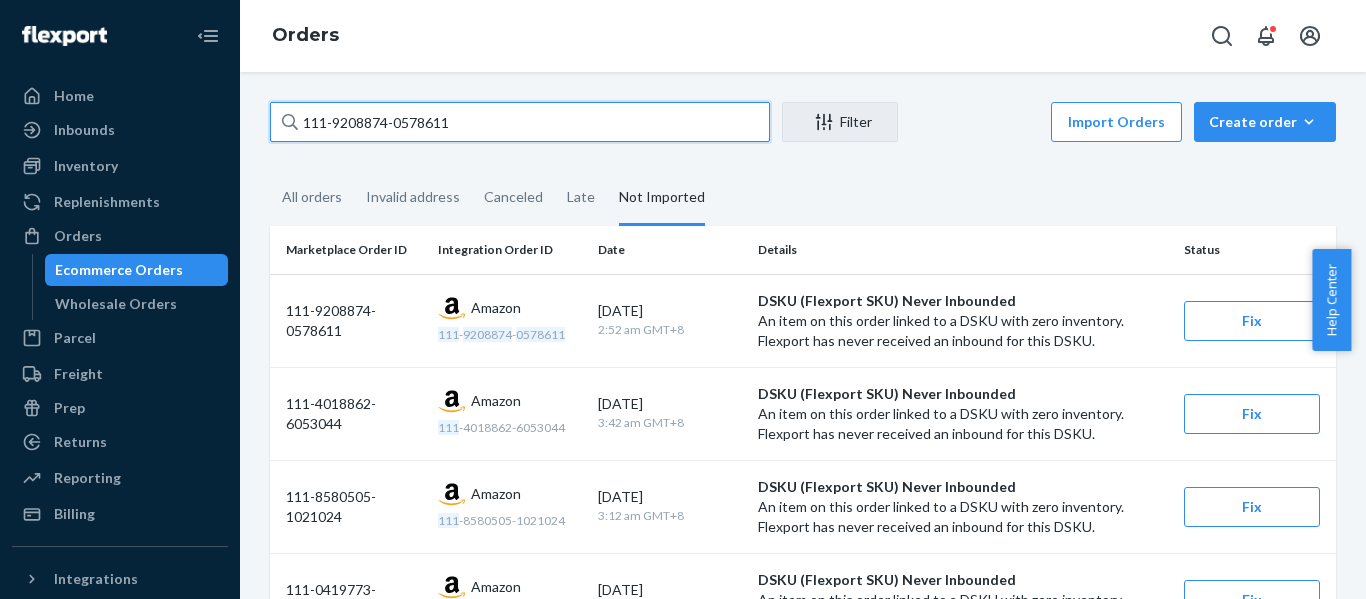 drag, startPoint x: 172, startPoint y: 129, endPoint x: 0, endPoint y: 106, distance: 173.53098 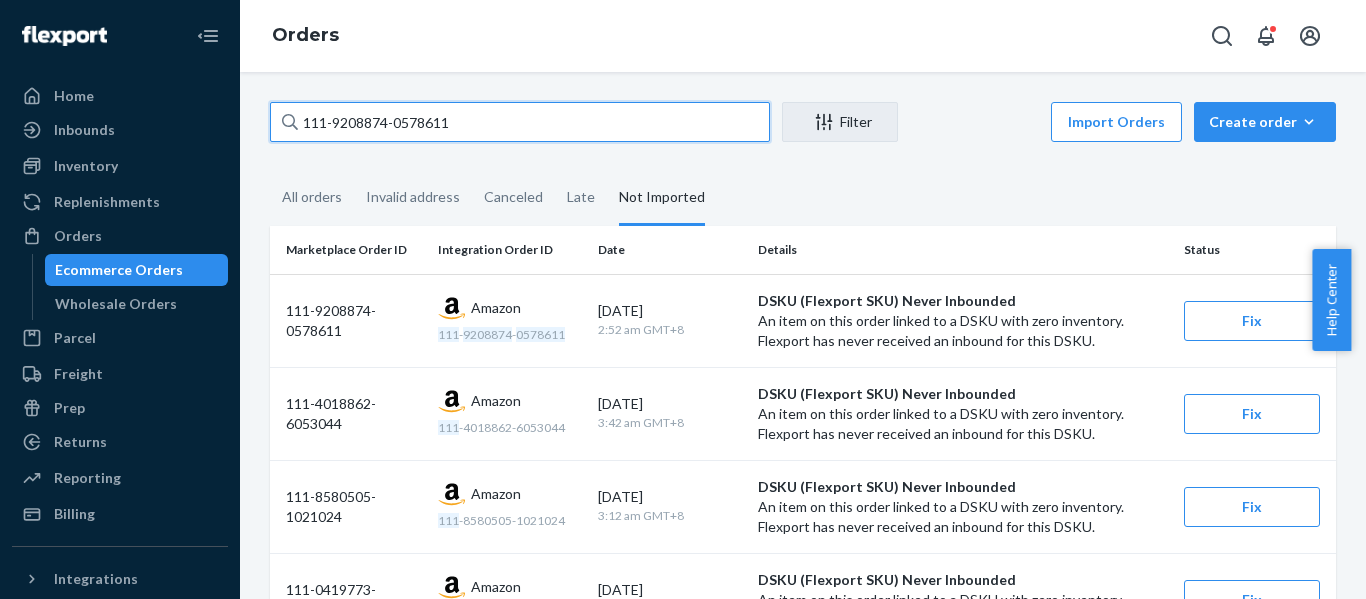 click on "Home Inbounds Shipping Plans Problems Inventory Products Replenishments Orders Ecommerce Orders Wholesale Orders Parcel Parcel orders Integrations Freight Prep Returns All Returns Settings Packages Reporting Reports Analytics Billing Integrations Add Integration Fast Tags Add Fast Tag Settings Talk to Support Help Center Give Feedback Orders 111-9208874-0578611 Filter Import Orders Create order Ecommerce order Removal order All orders Invalid address Canceled Late Not Imported Marketplace Order ID Integration Order ID Date Details Status 111-9208874-0578611 Amazon 111 - 9208874 - 0578611 [DATE] 2:52 am GMT+8 DSKU (Flexport SKU) Never Inbounded An item on this order linked to a DSKU with zero inventory. Flexport has never received an inbound for this DSKU. Fix 111-4018862-6053044 Amazon 111 -4018862-6053044 [DATE] 3:42 am GMT+8 DSKU (Flexport SKU) Never Inbounded An item on this order linked to a DSKU with zero inventory. Flexport has never received an inbound for this DSKU. Fix 111-8580505-1021024" at bounding box center [683, 299] 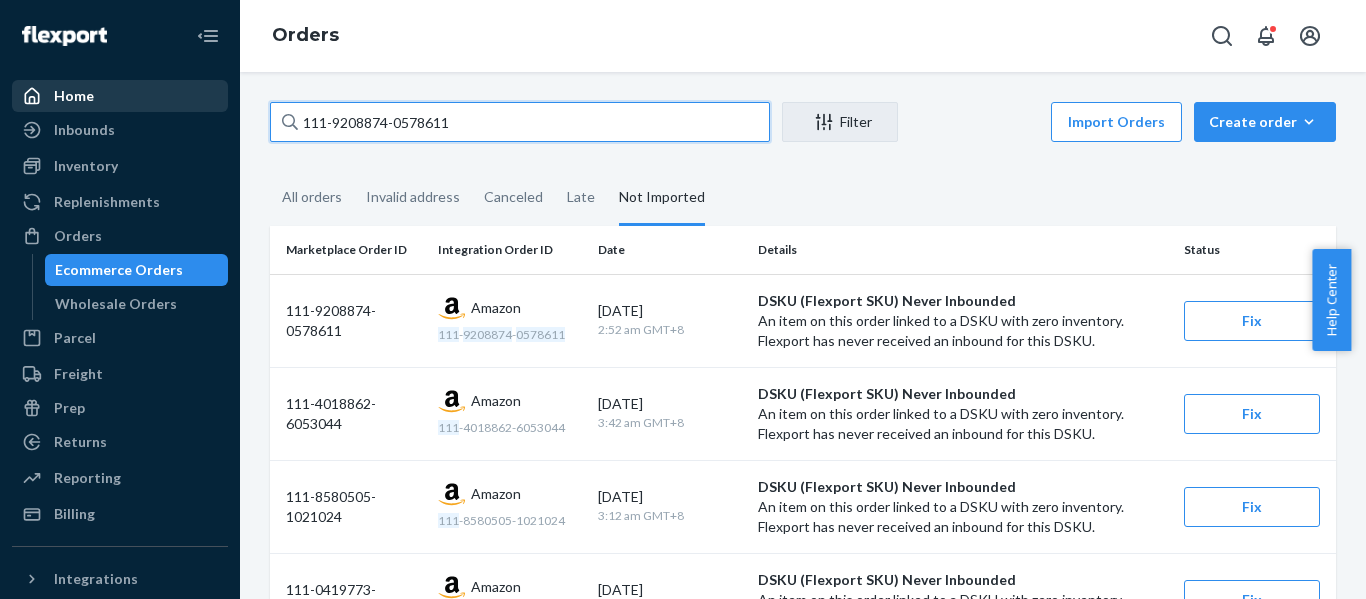 paste on "3-9050408-2809009" 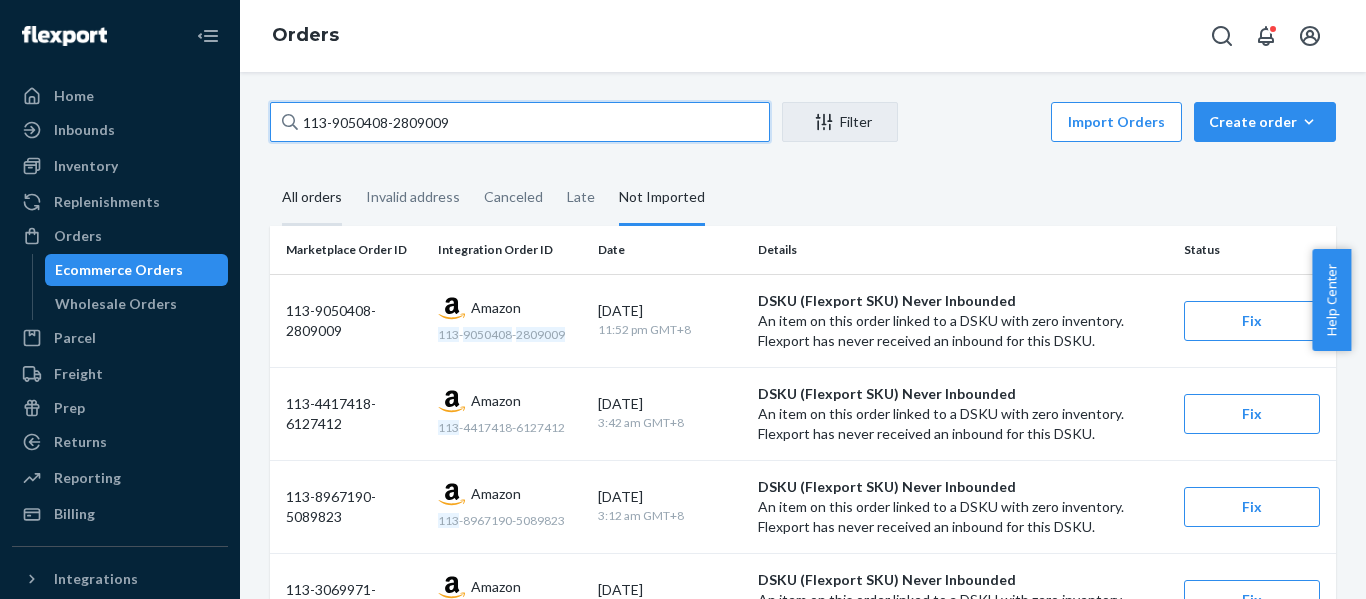type on "113-9050408-2809009" 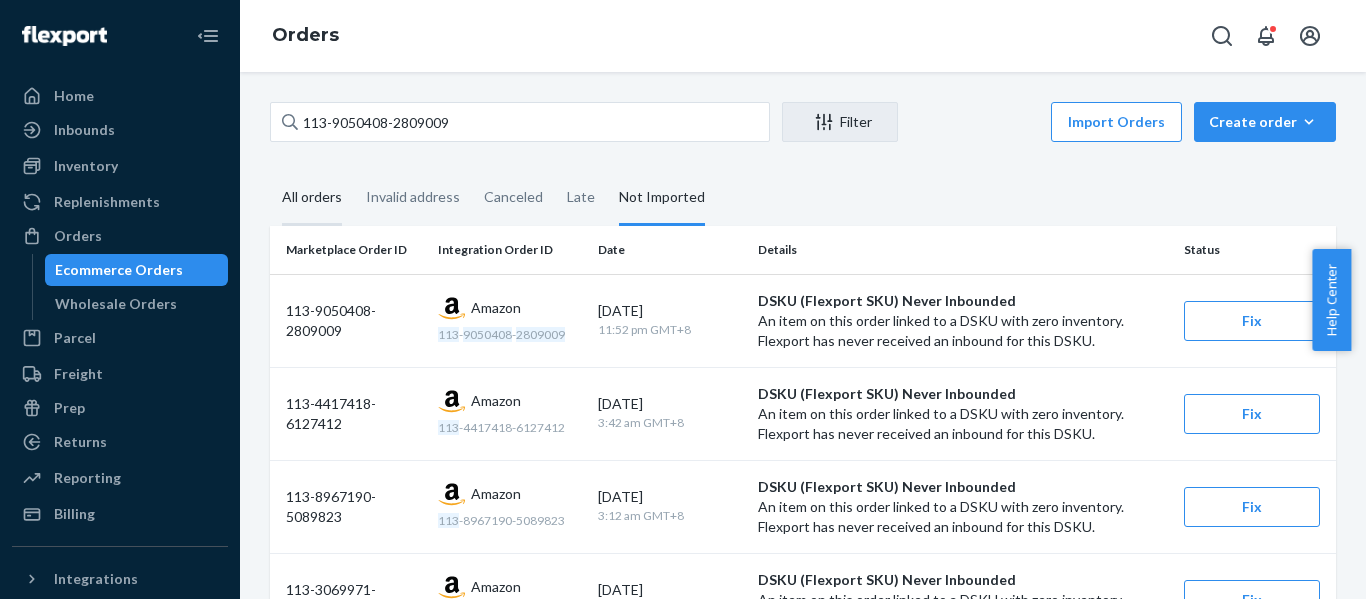 click on "All orders" at bounding box center (312, 198) 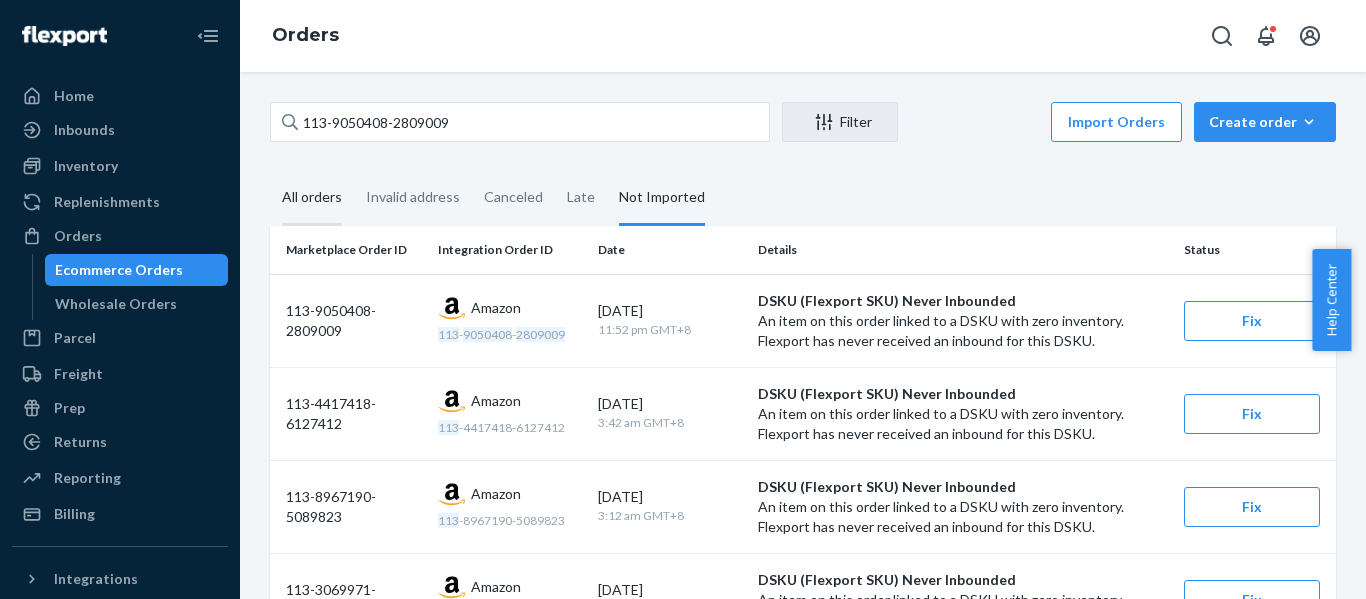 click on "All orders" at bounding box center (312, 198) 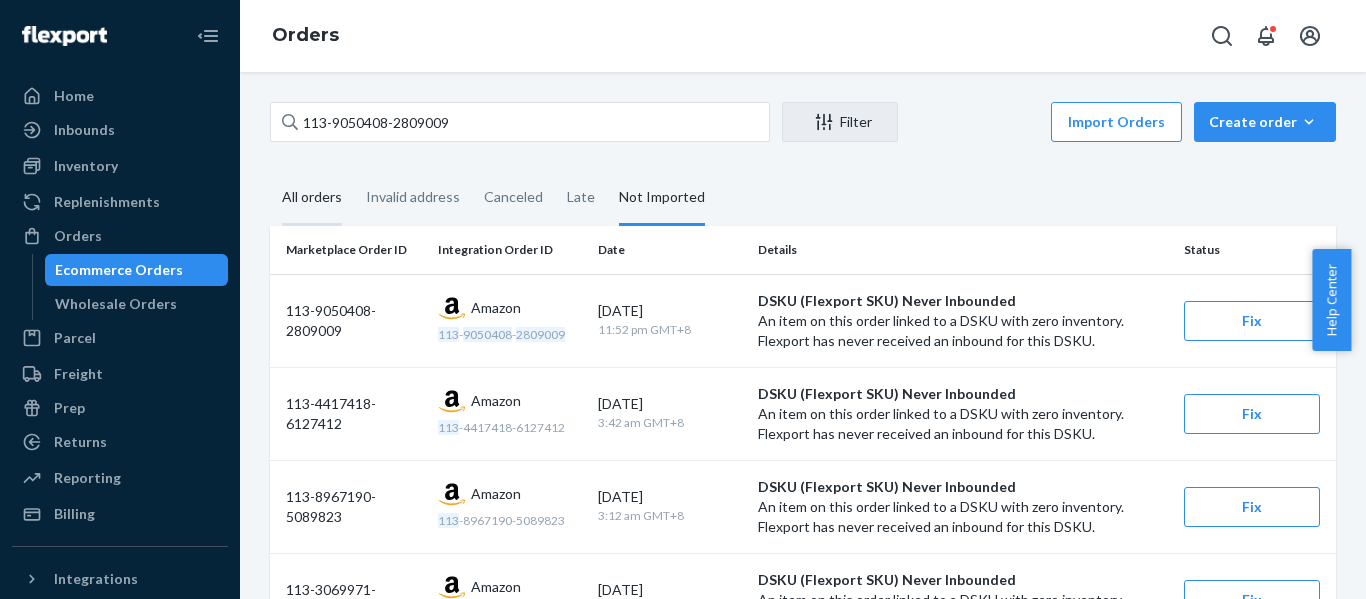 click on "All orders" at bounding box center (270, 171) 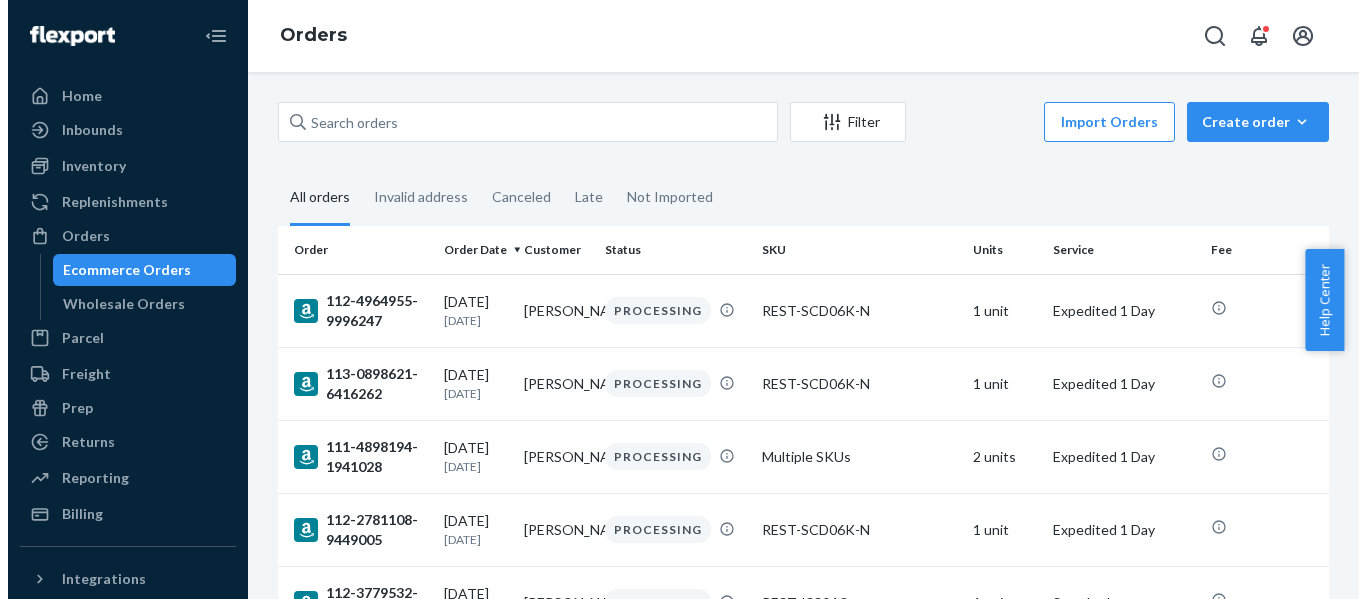scroll, scrollTop: 0, scrollLeft: 0, axis: both 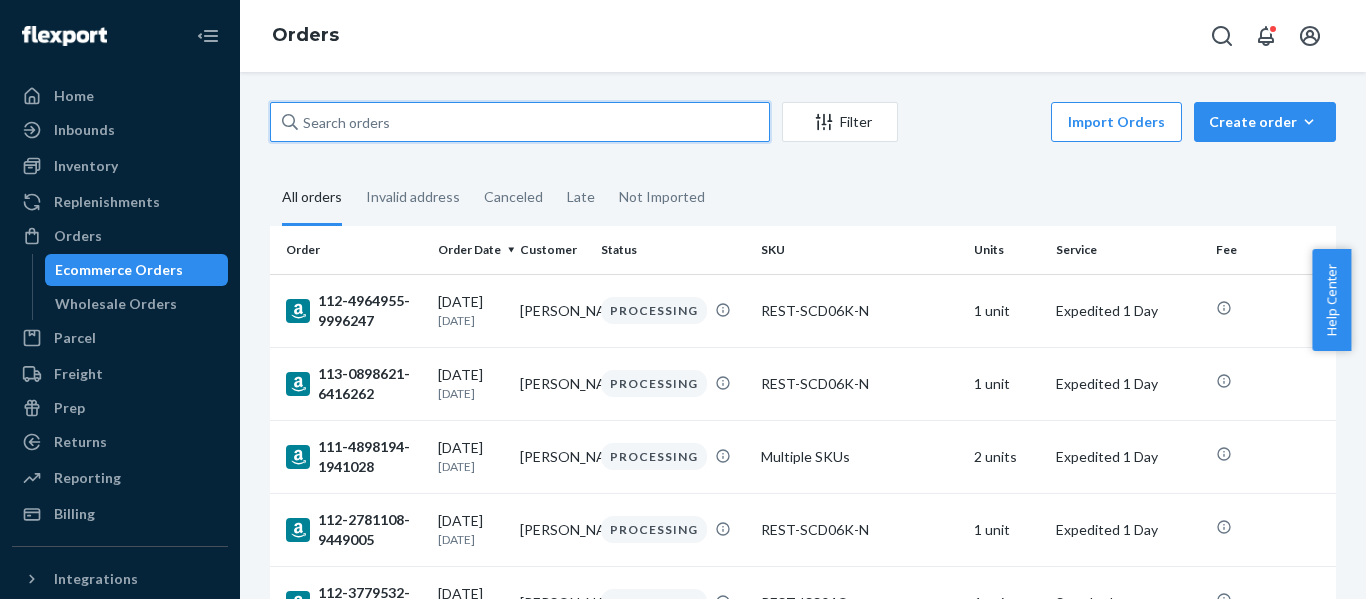 click at bounding box center (520, 122) 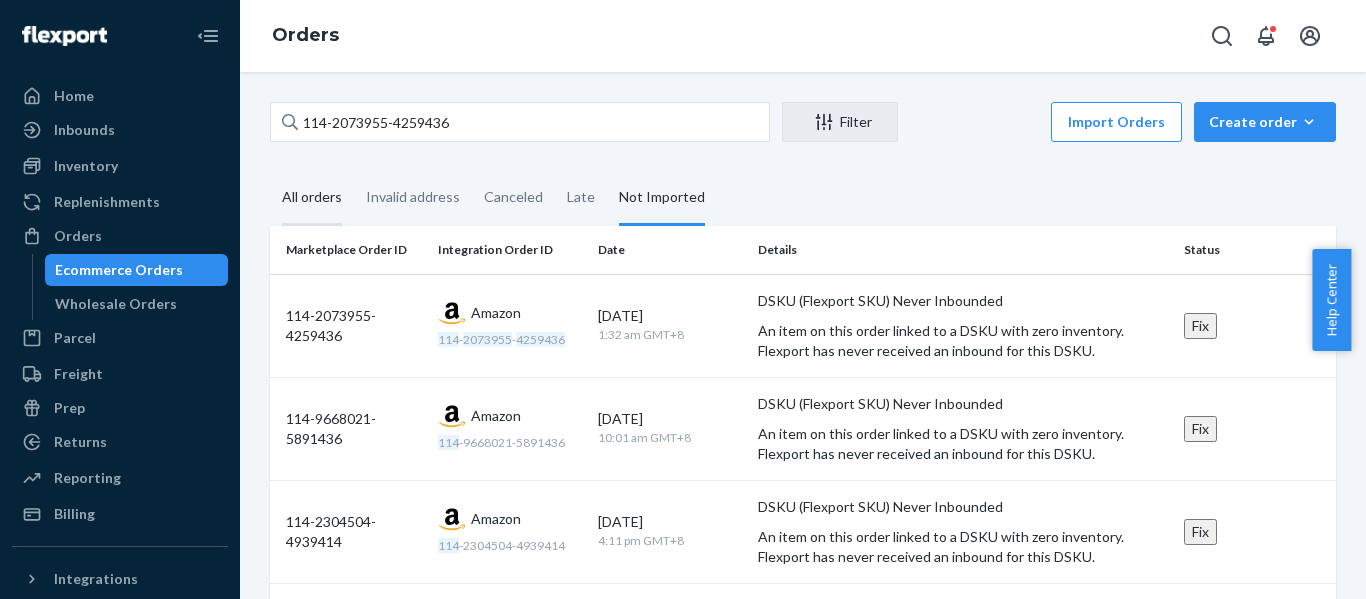 click on "All orders" at bounding box center (312, 198) 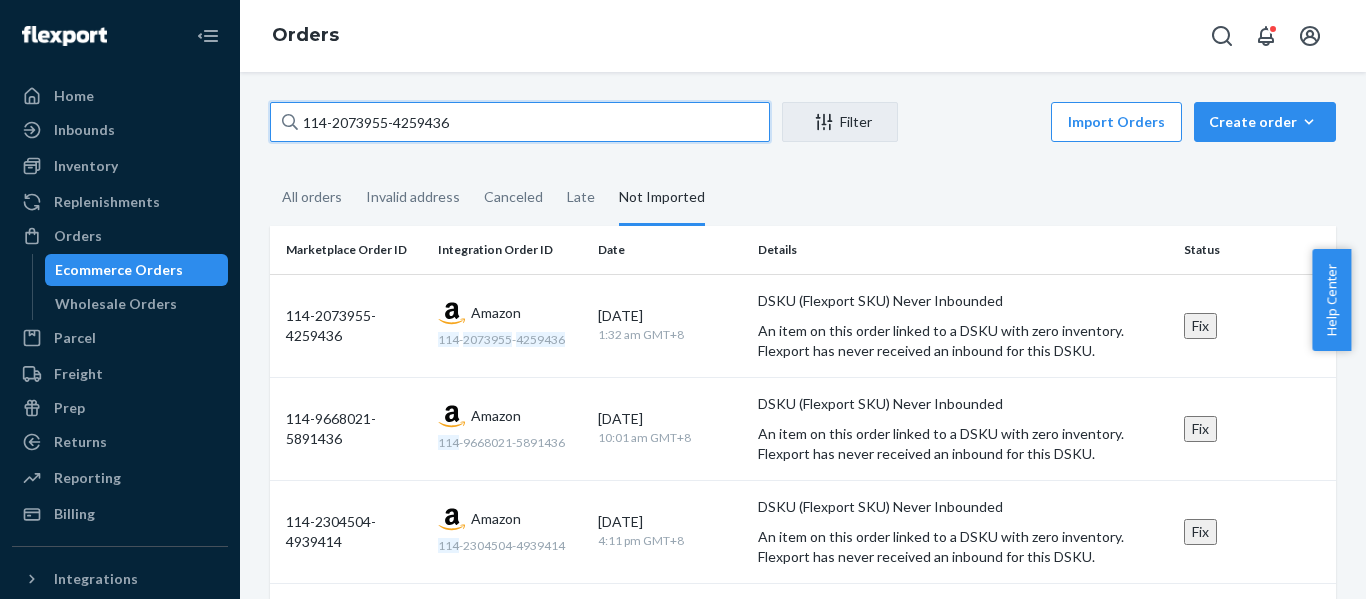 drag, startPoint x: 364, startPoint y: 122, endPoint x: 1, endPoint y: 140, distance: 363.446 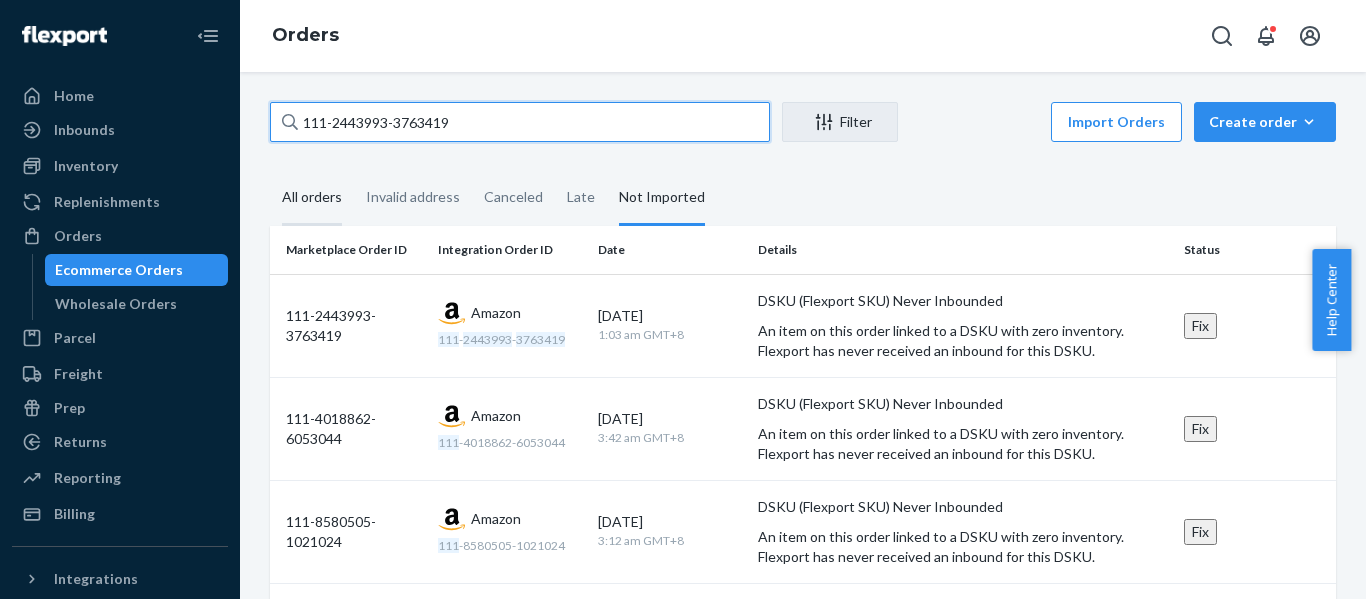 type on "111-2443993-3763419" 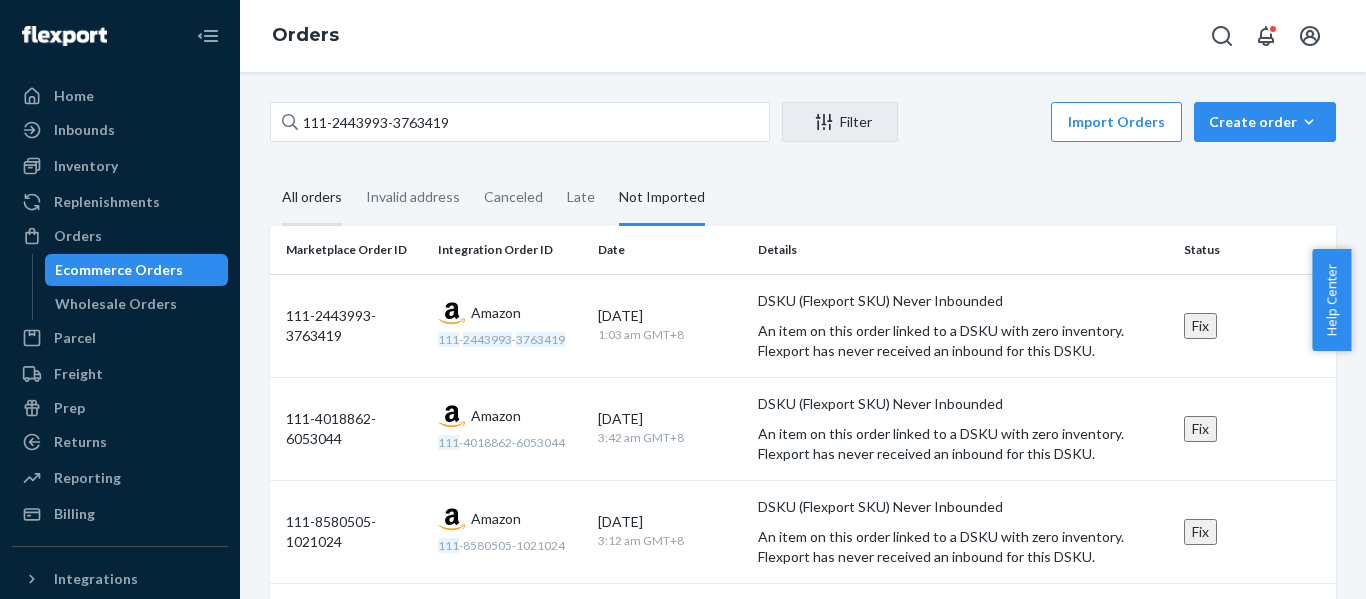click on "All orders" at bounding box center [312, 198] 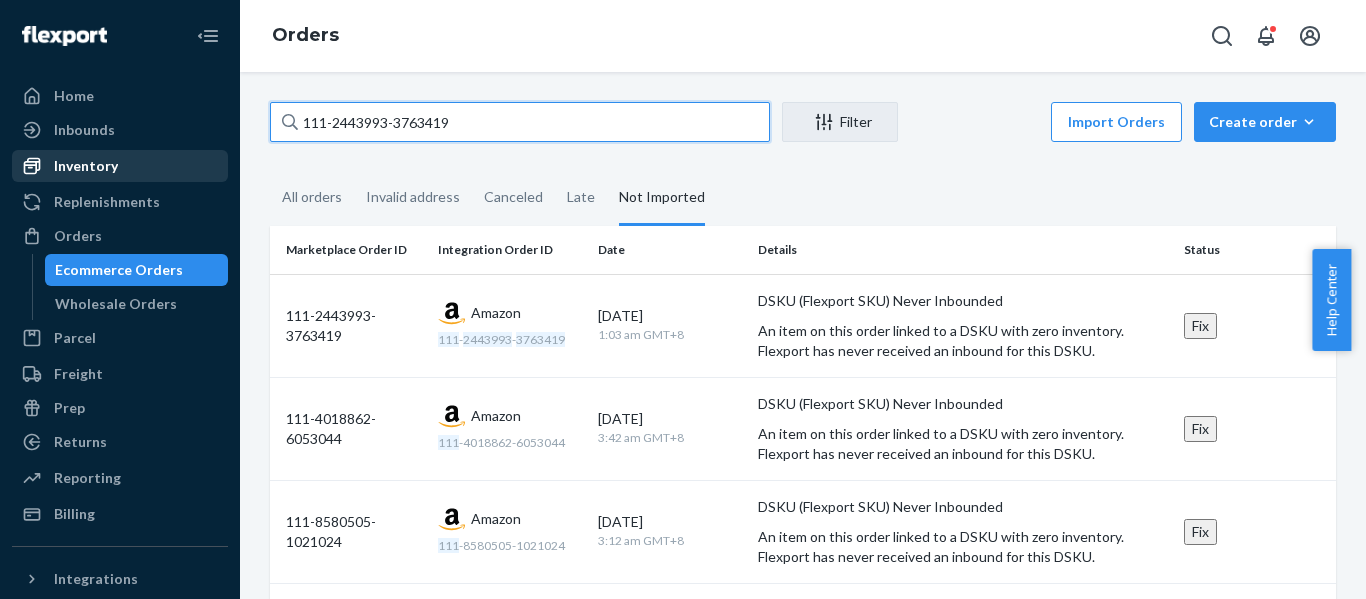 drag, startPoint x: 190, startPoint y: 144, endPoint x: 119, endPoint y: 159, distance: 72.56721 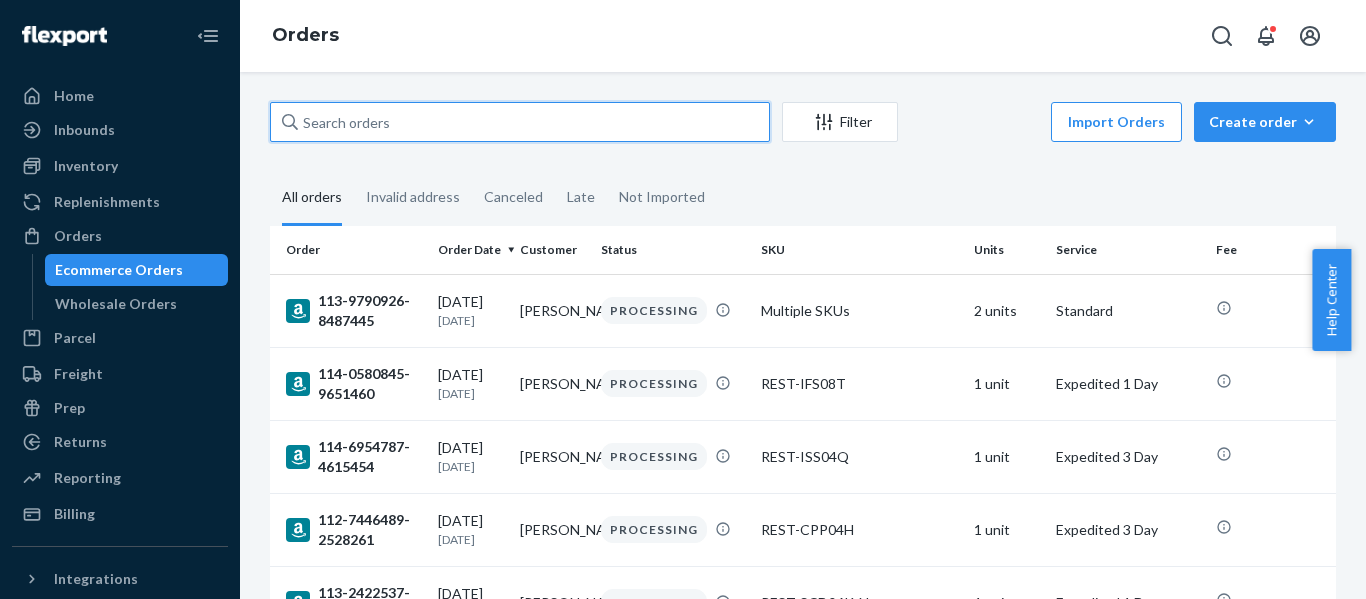 paste on "112-9743573-4389012" 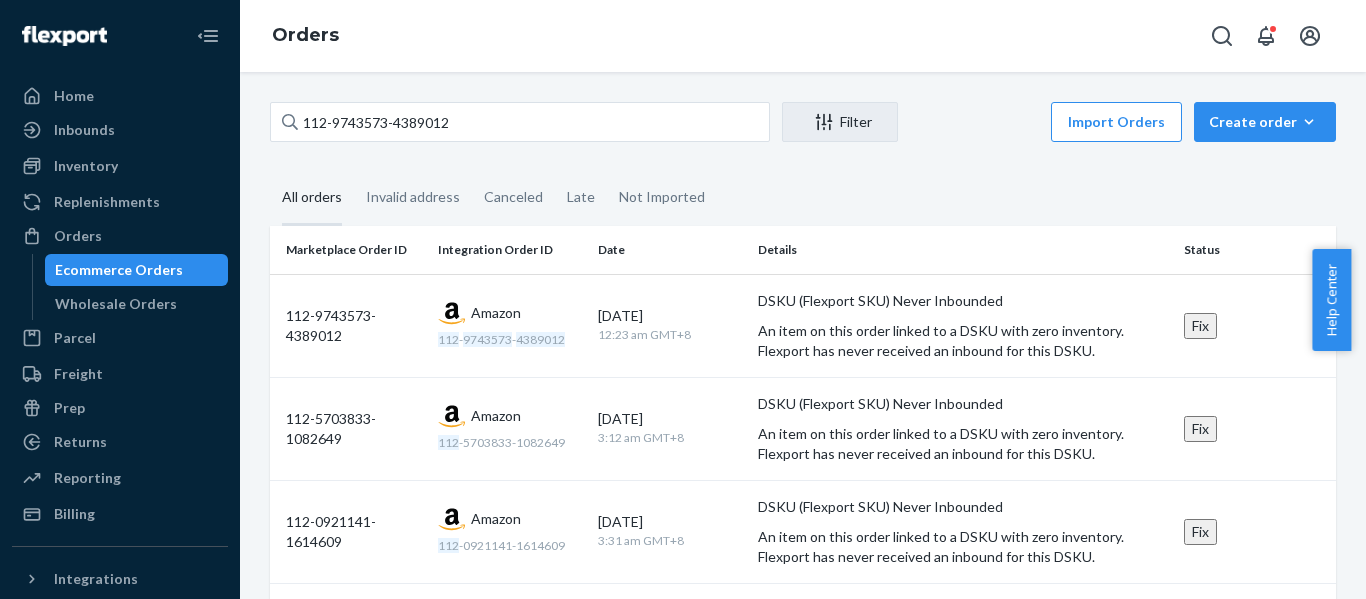 click on "All orders" at bounding box center [312, 198] 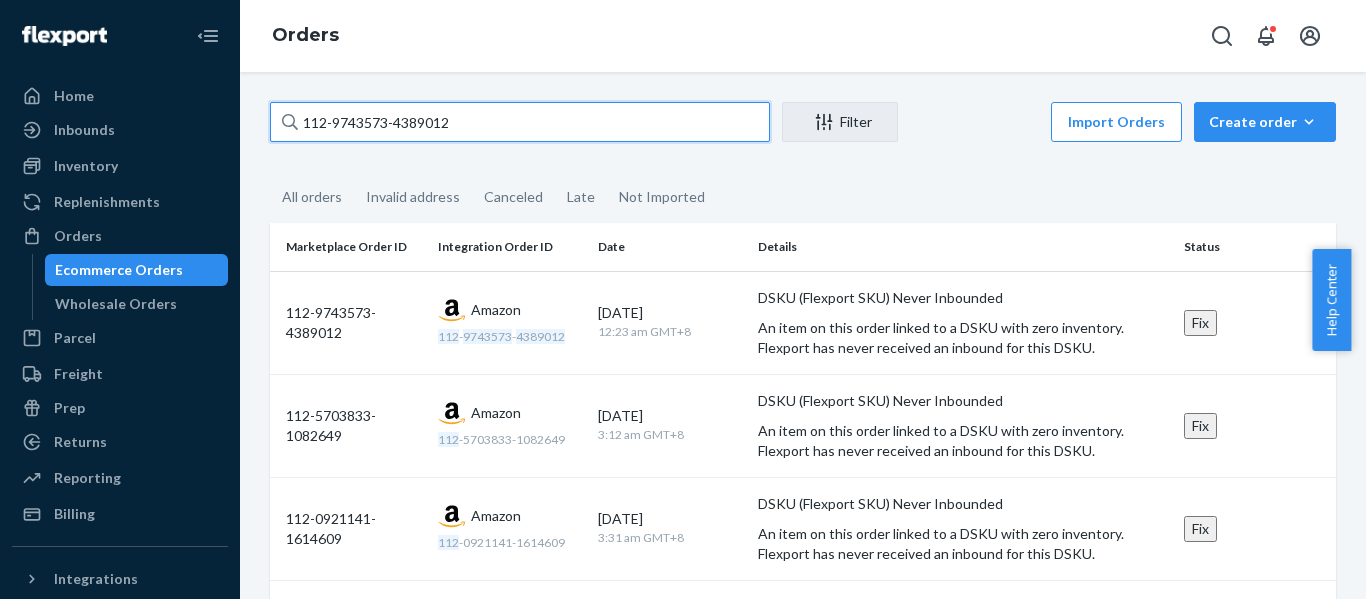 drag, startPoint x: 459, startPoint y: 125, endPoint x: -203, endPoint y: 147, distance: 662.3655 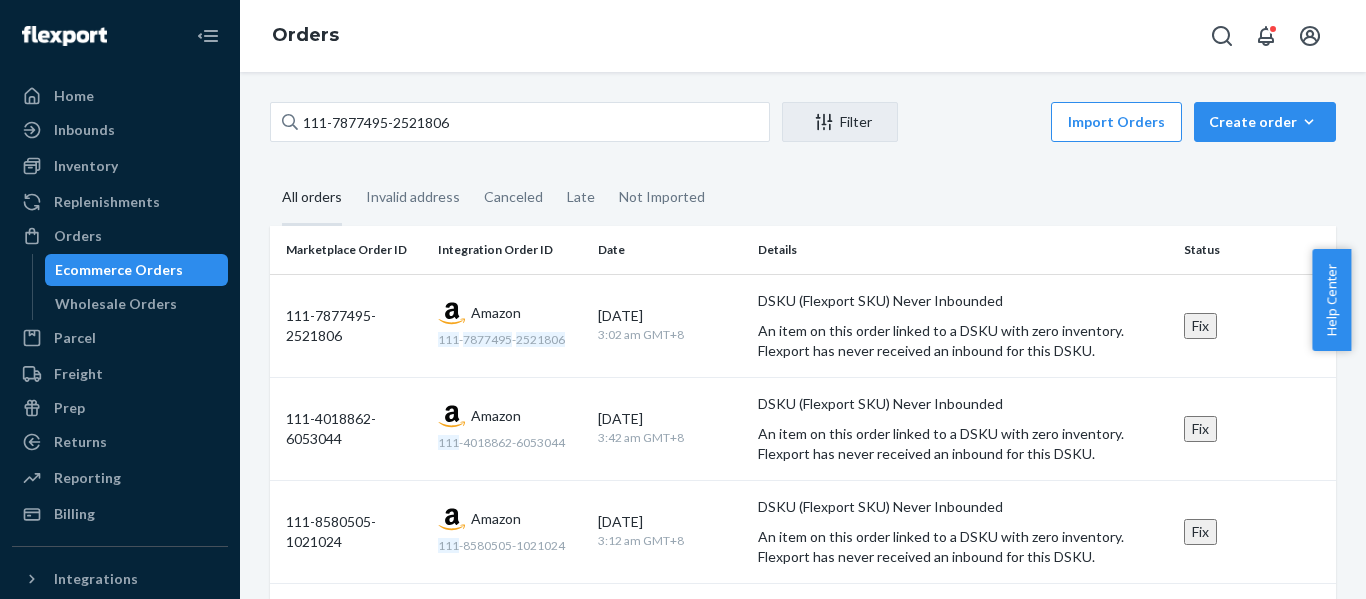 click on "All orders" at bounding box center (312, 198) 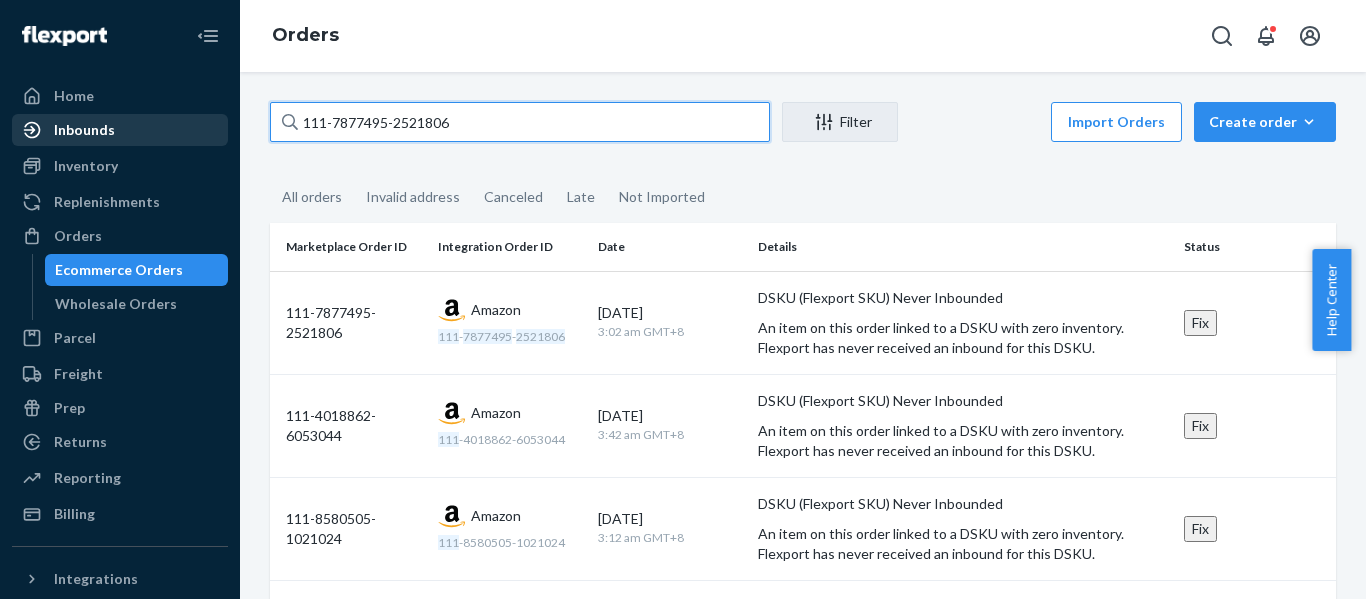 drag, startPoint x: 494, startPoint y: 130, endPoint x: 59, endPoint y: 122, distance: 435.07355 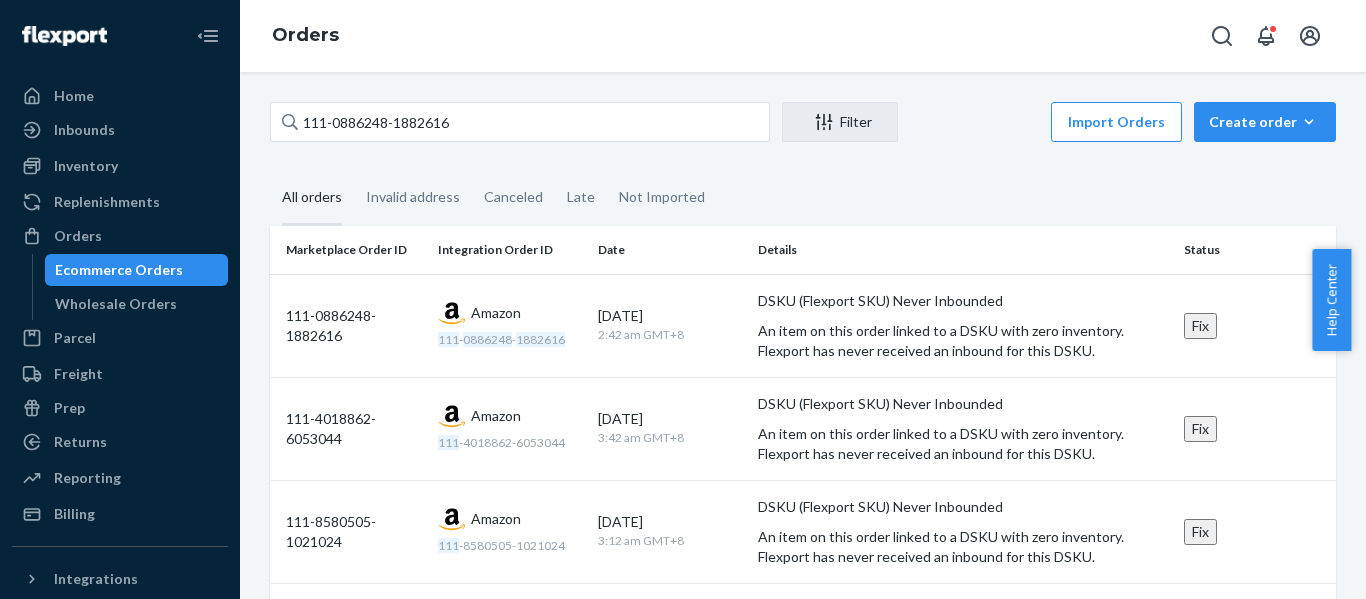 click on "All orders" at bounding box center [312, 198] 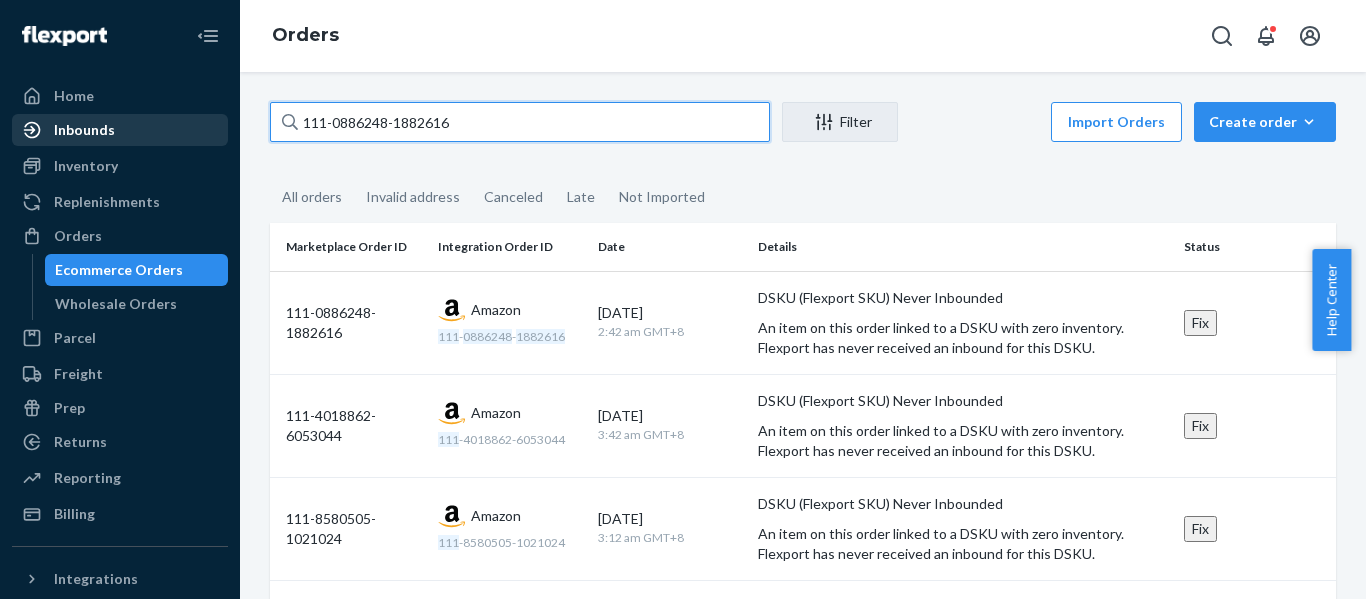 drag, startPoint x: 515, startPoint y: 127, endPoint x: 121, endPoint y: 144, distance: 394.36658 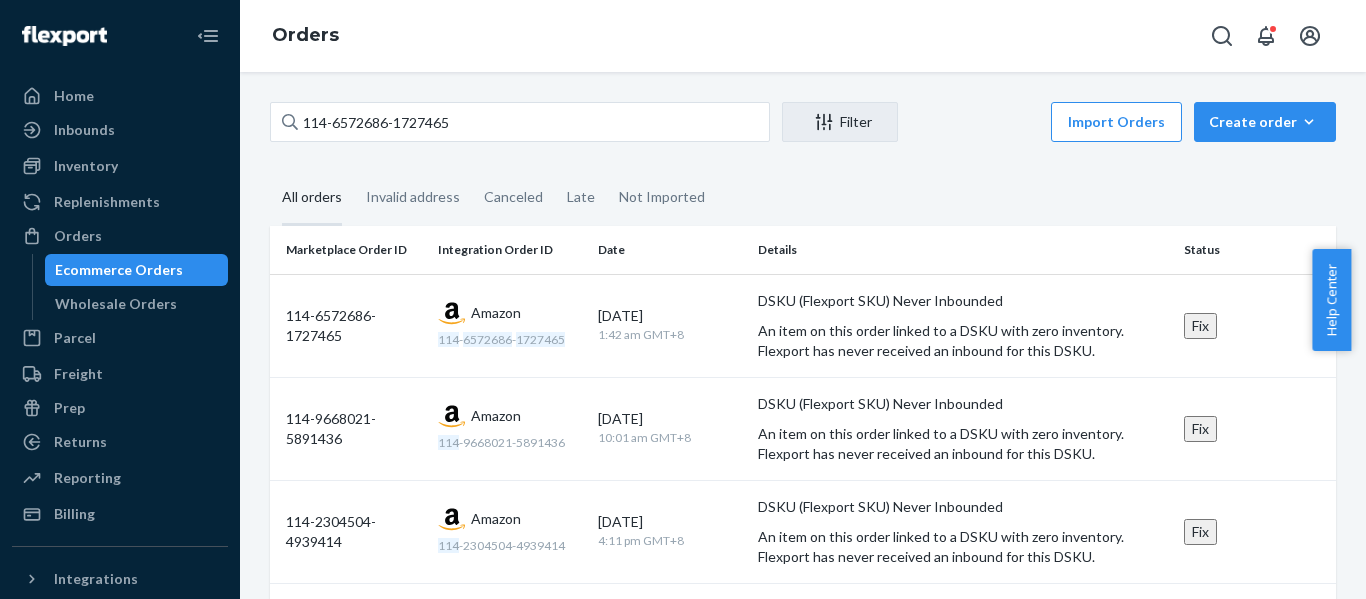 click on "All orders" at bounding box center (312, 198) 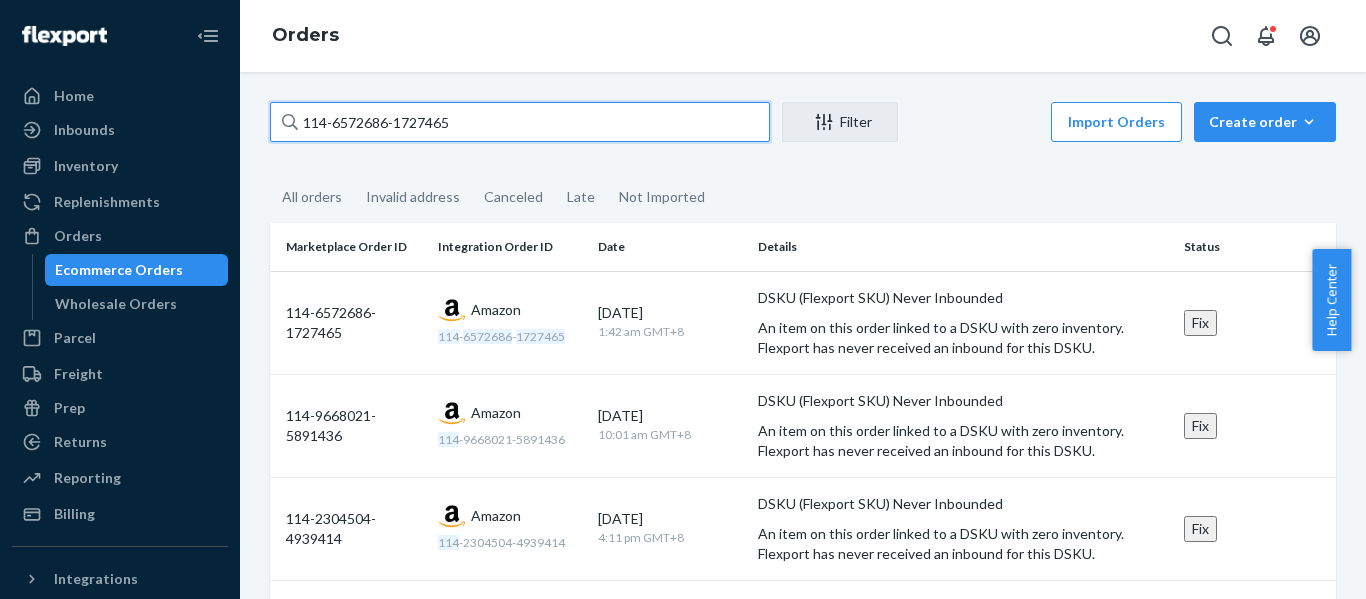 drag, startPoint x: 302, startPoint y: 130, endPoint x: -32, endPoint y: 171, distance: 336.50705 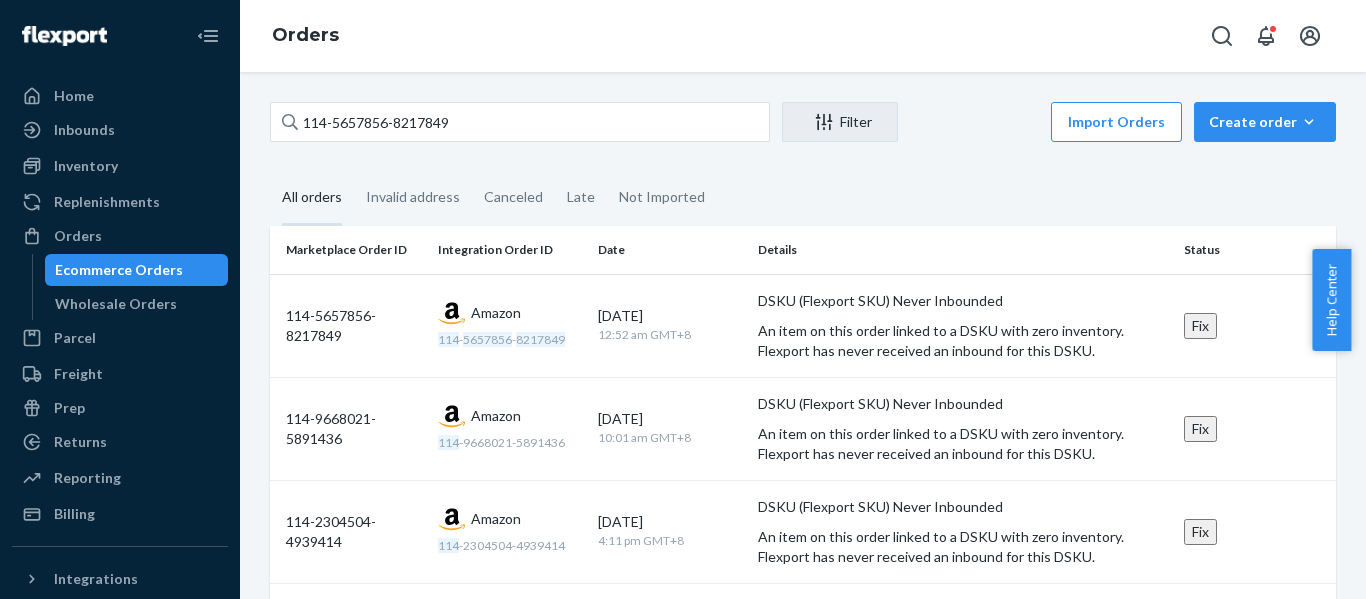 click on "All orders" at bounding box center (312, 198) 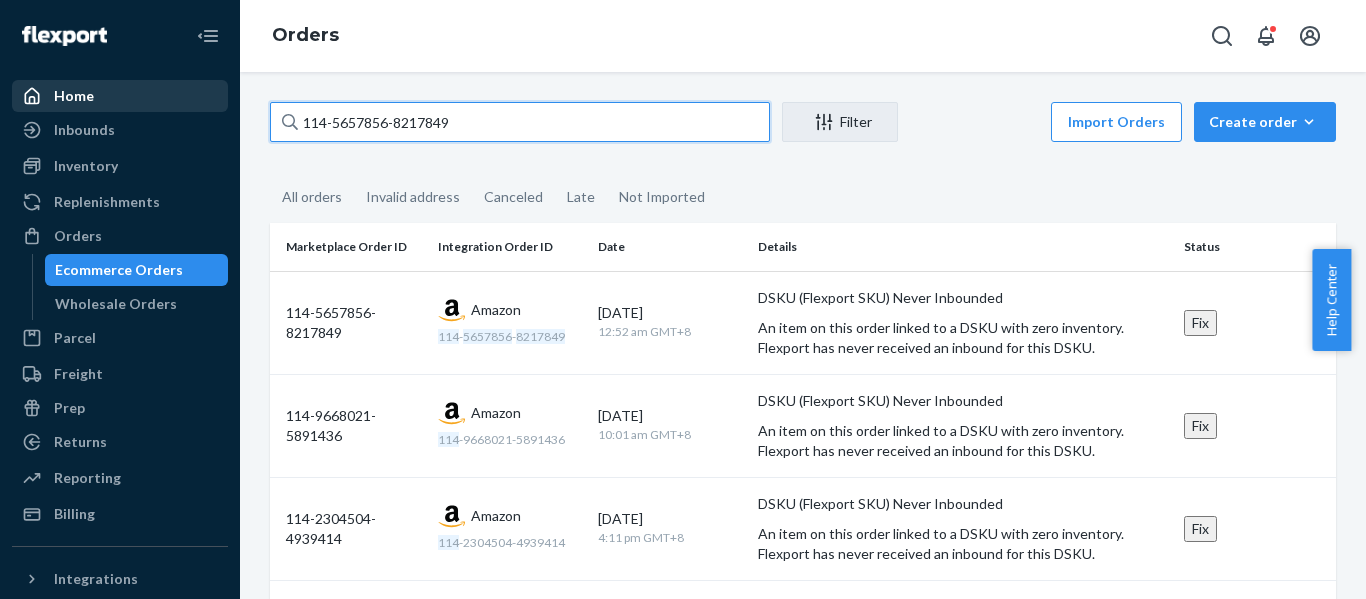 drag, startPoint x: 231, startPoint y: 114, endPoint x: 34, endPoint y: 108, distance: 197.09135 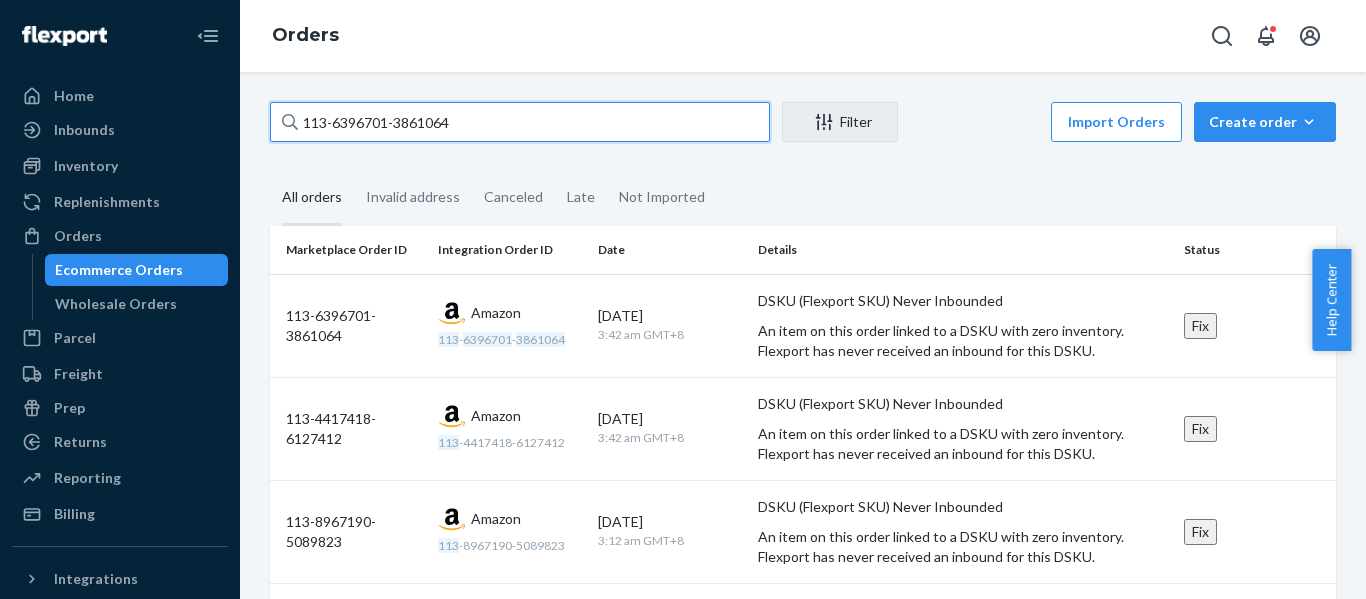 type on "113-6396701-3861064" 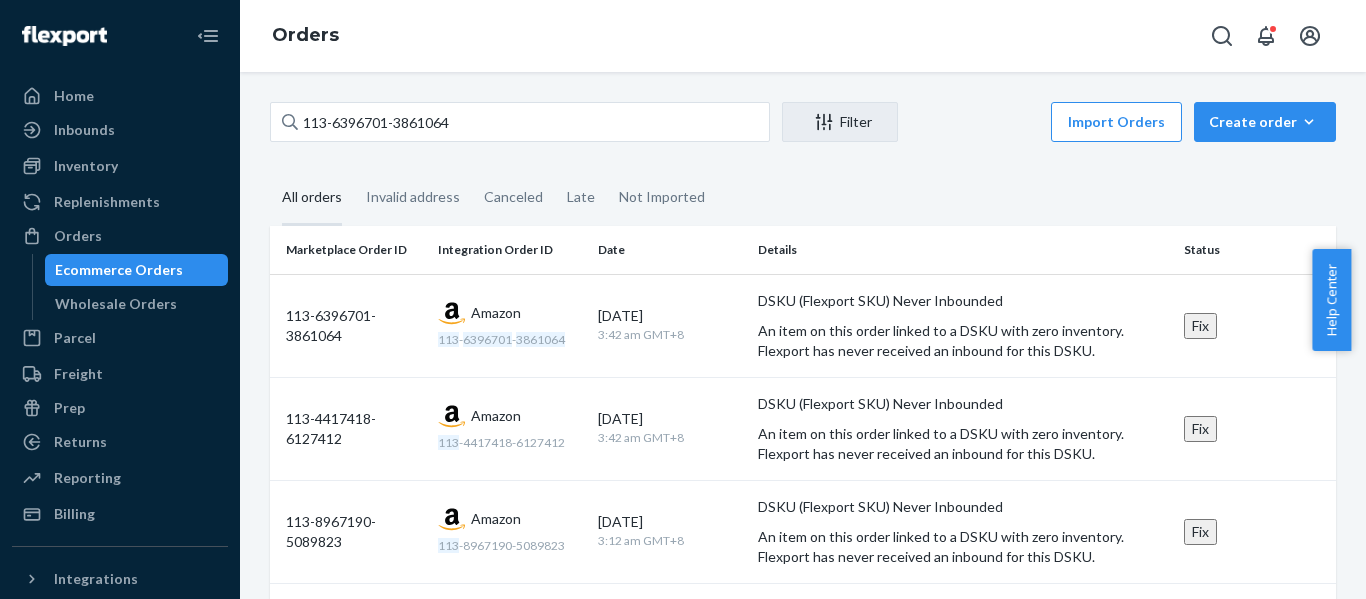 click on "All orders" at bounding box center (312, 198) 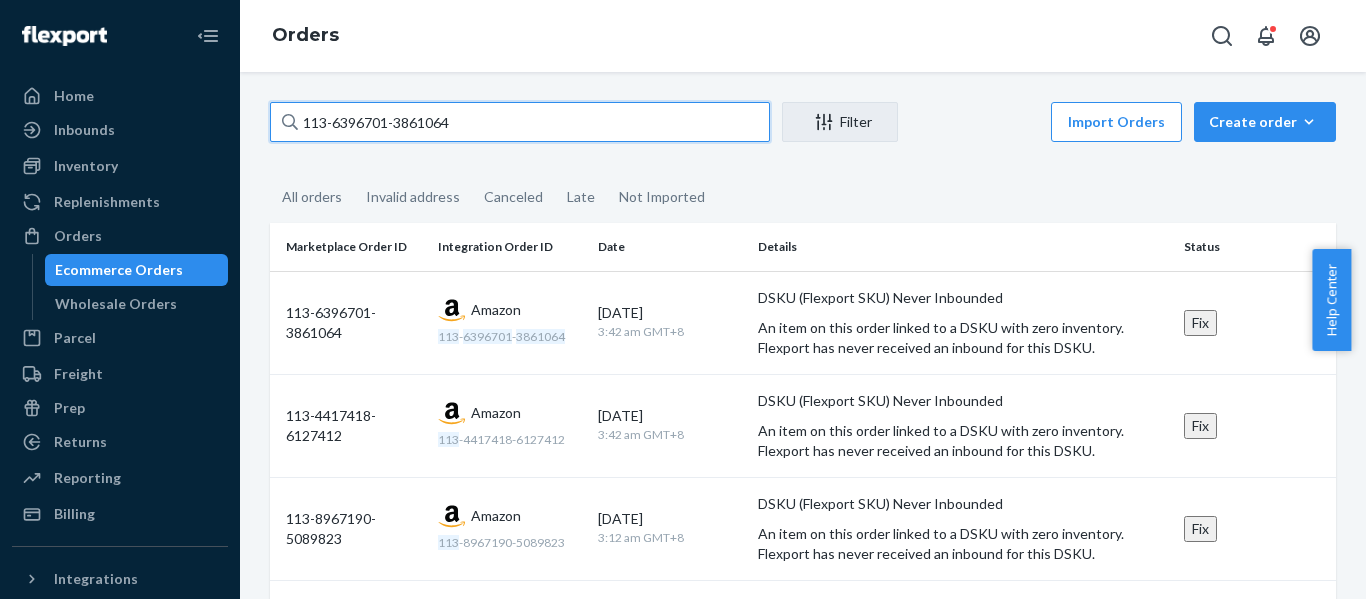 drag, startPoint x: 113, startPoint y: 119, endPoint x: -617, endPoint y: 150, distance: 730.6579 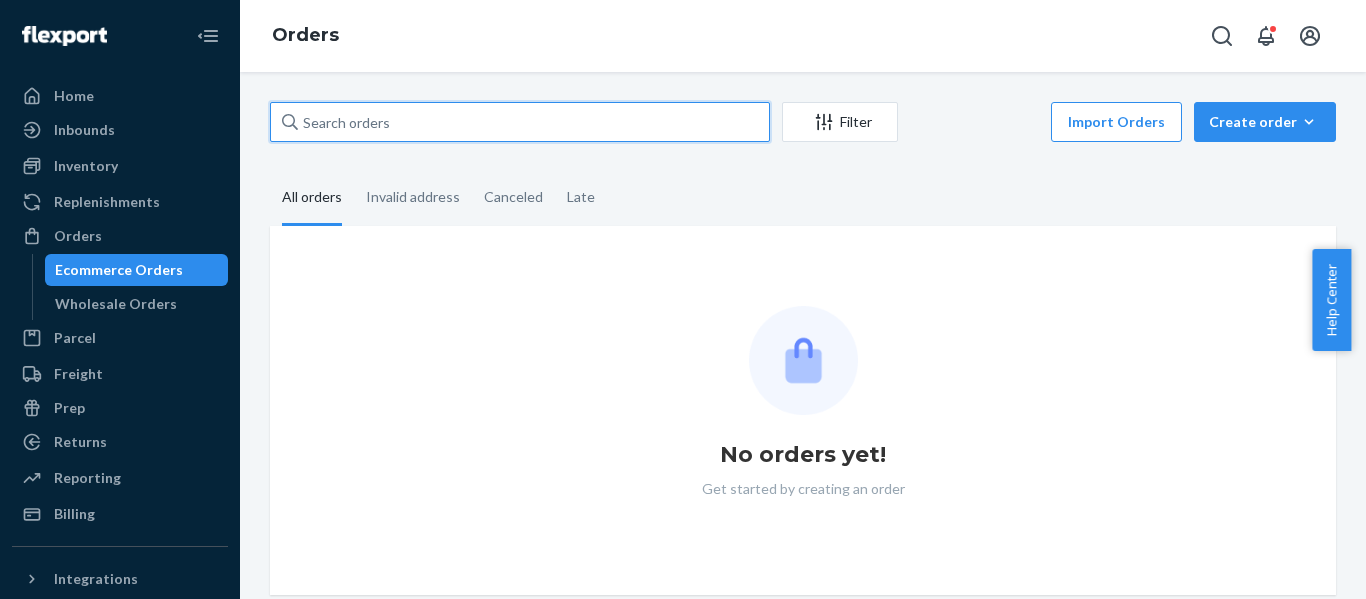 type 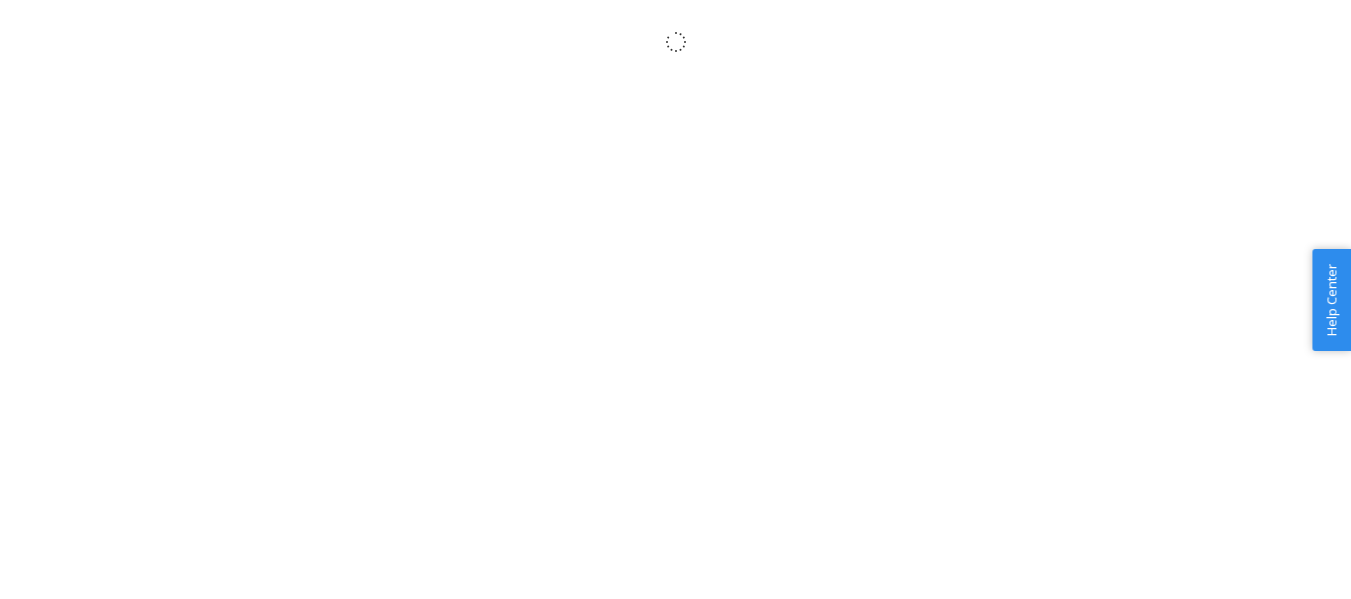scroll, scrollTop: 0, scrollLeft: 0, axis: both 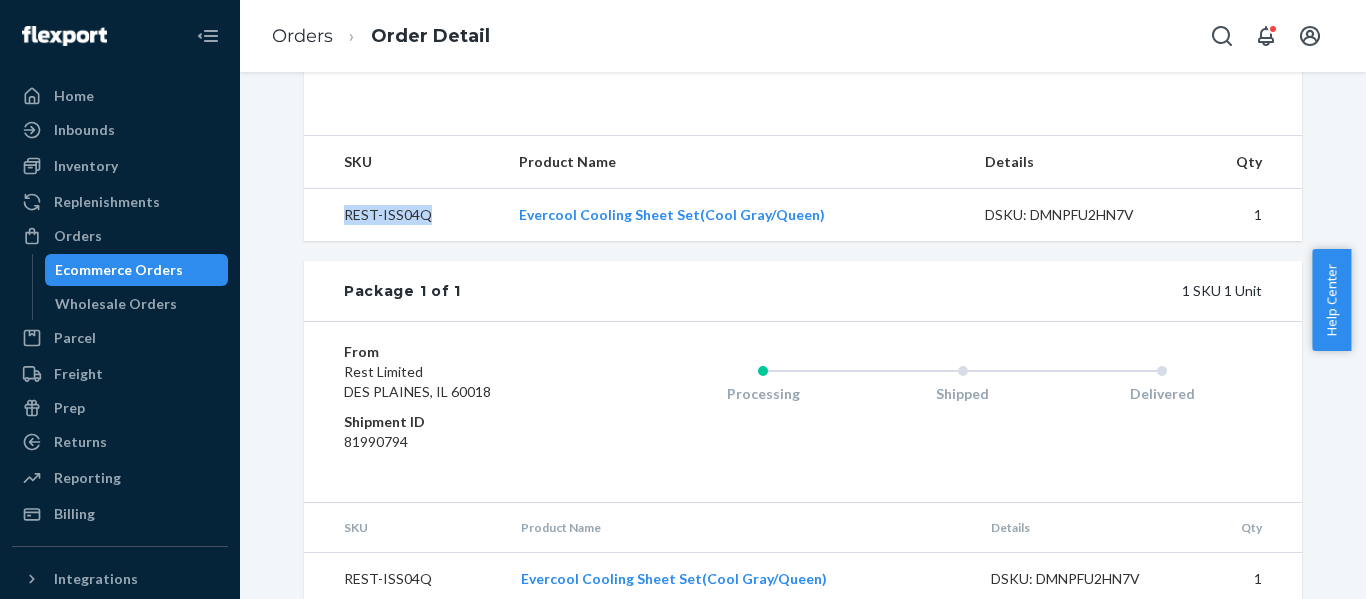 drag, startPoint x: 419, startPoint y: 252, endPoint x: 332, endPoint y: 251, distance: 87.005745 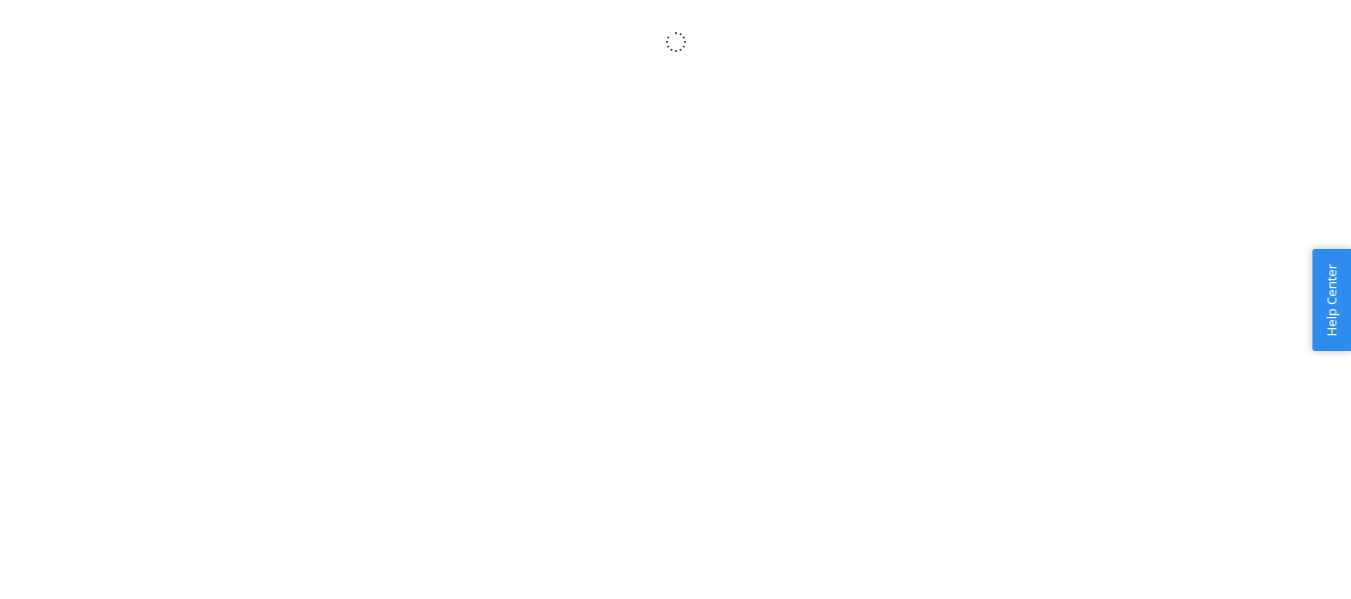 scroll, scrollTop: 0, scrollLeft: 0, axis: both 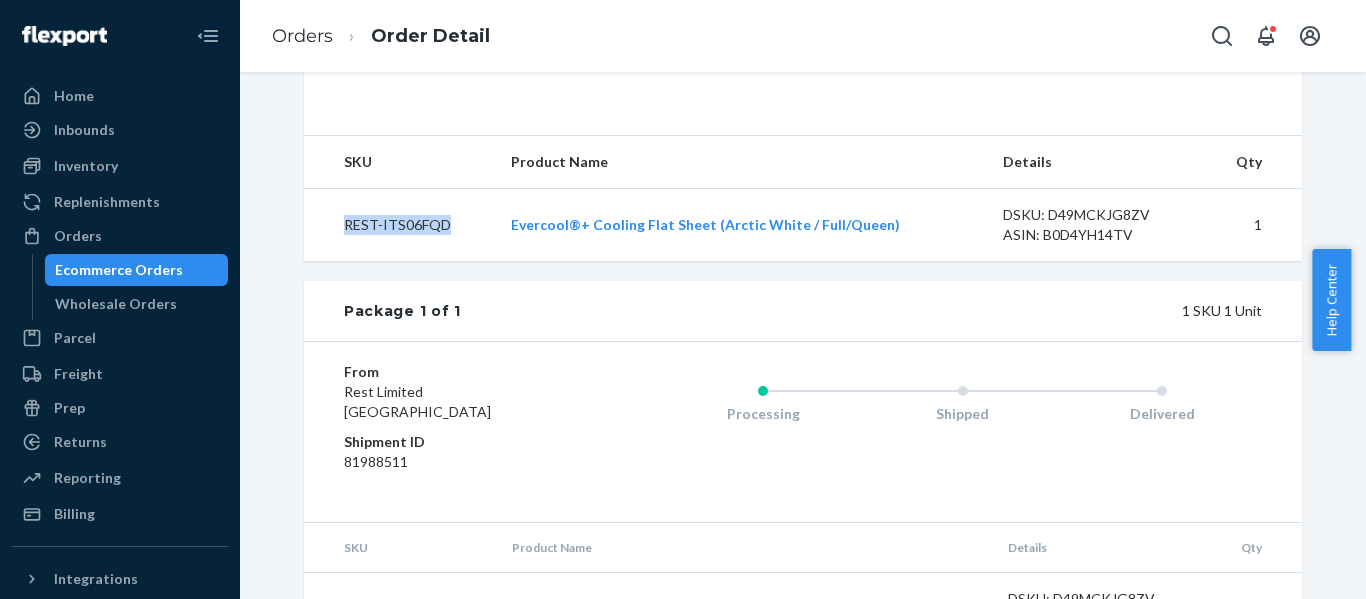 drag, startPoint x: 461, startPoint y: 270, endPoint x: 322, endPoint y: 260, distance: 139.35925 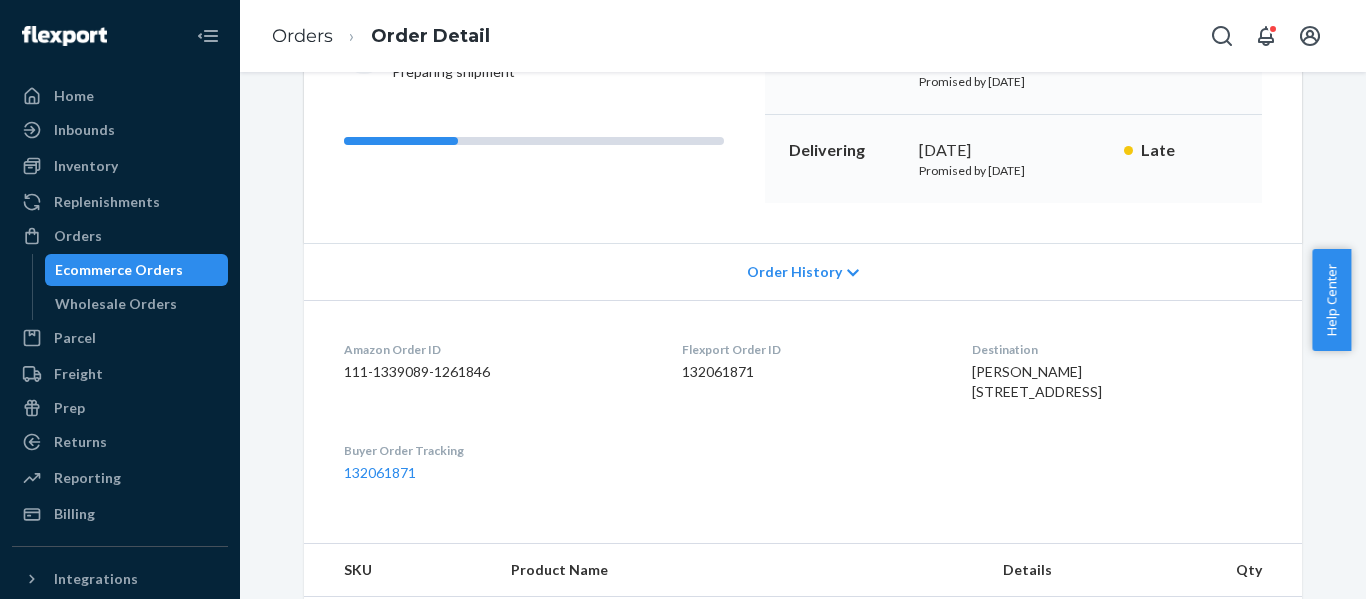 scroll, scrollTop: 0, scrollLeft: 0, axis: both 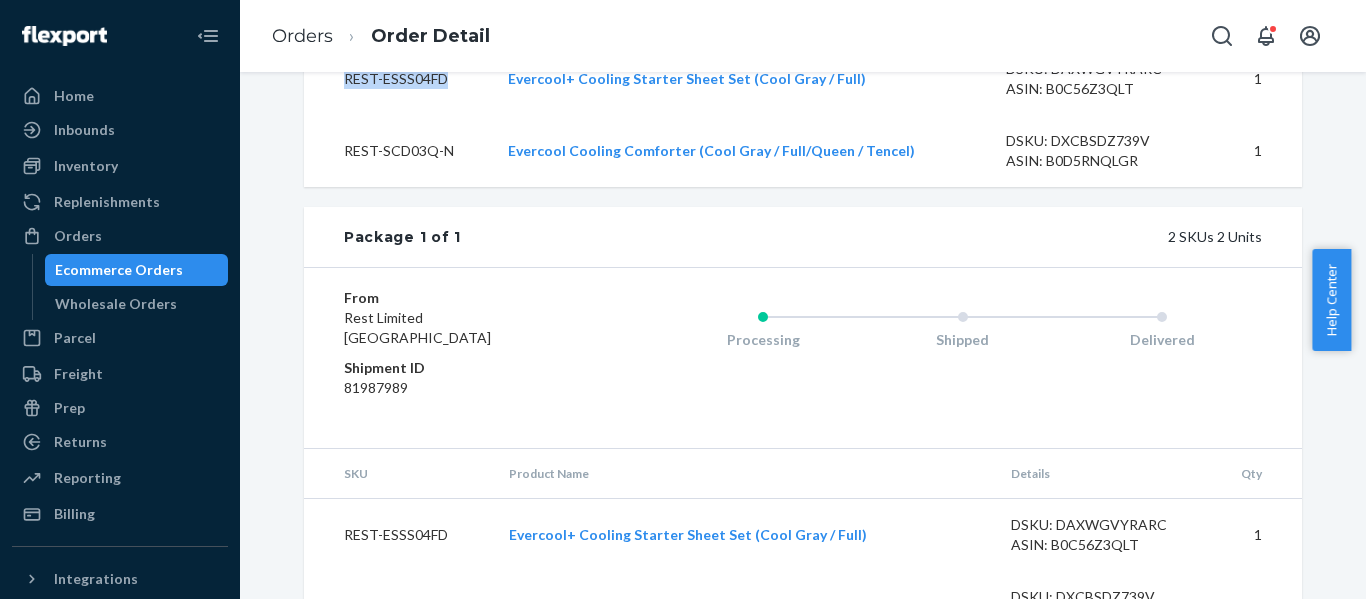 drag, startPoint x: 461, startPoint y: 122, endPoint x: 318, endPoint y: 128, distance: 143.12582 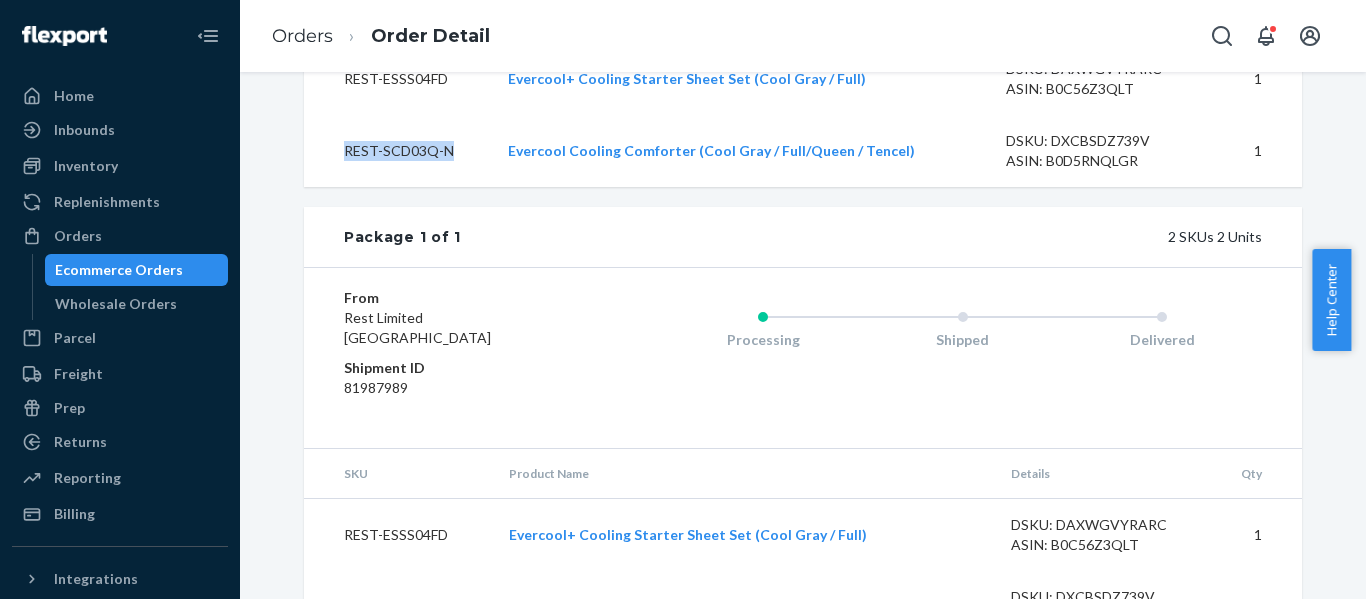 drag, startPoint x: 408, startPoint y: 200, endPoint x: 320, endPoint y: 203, distance: 88.051125 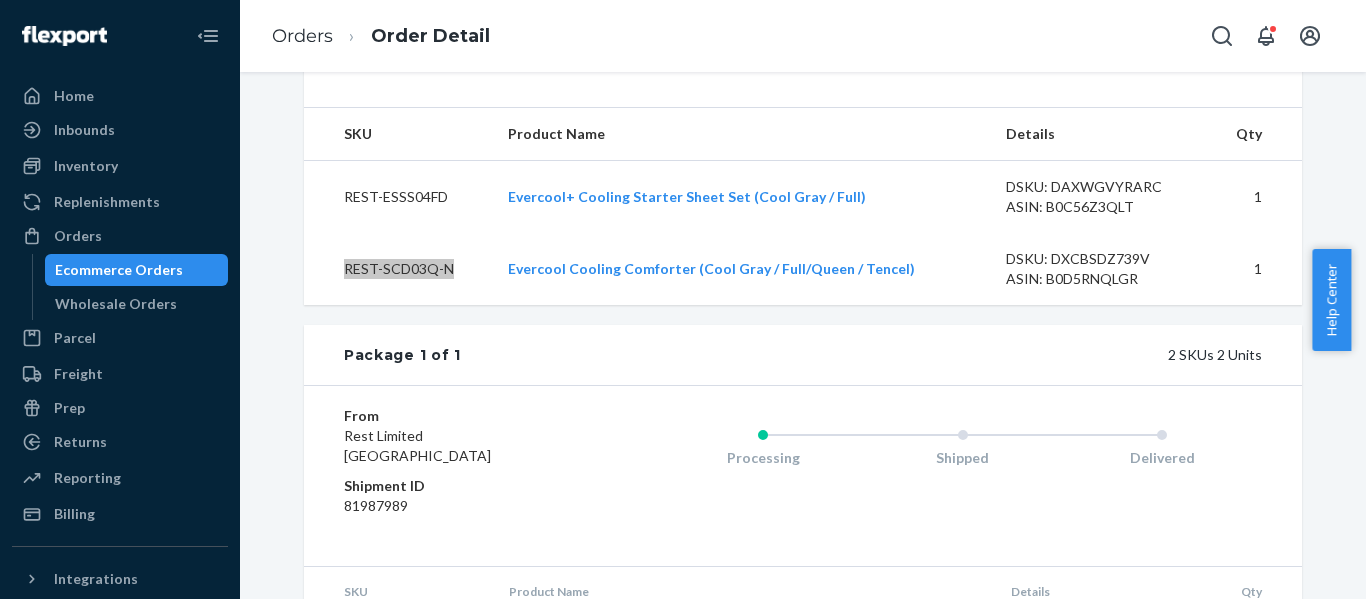 scroll, scrollTop: 667, scrollLeft: 0, axis: vertical 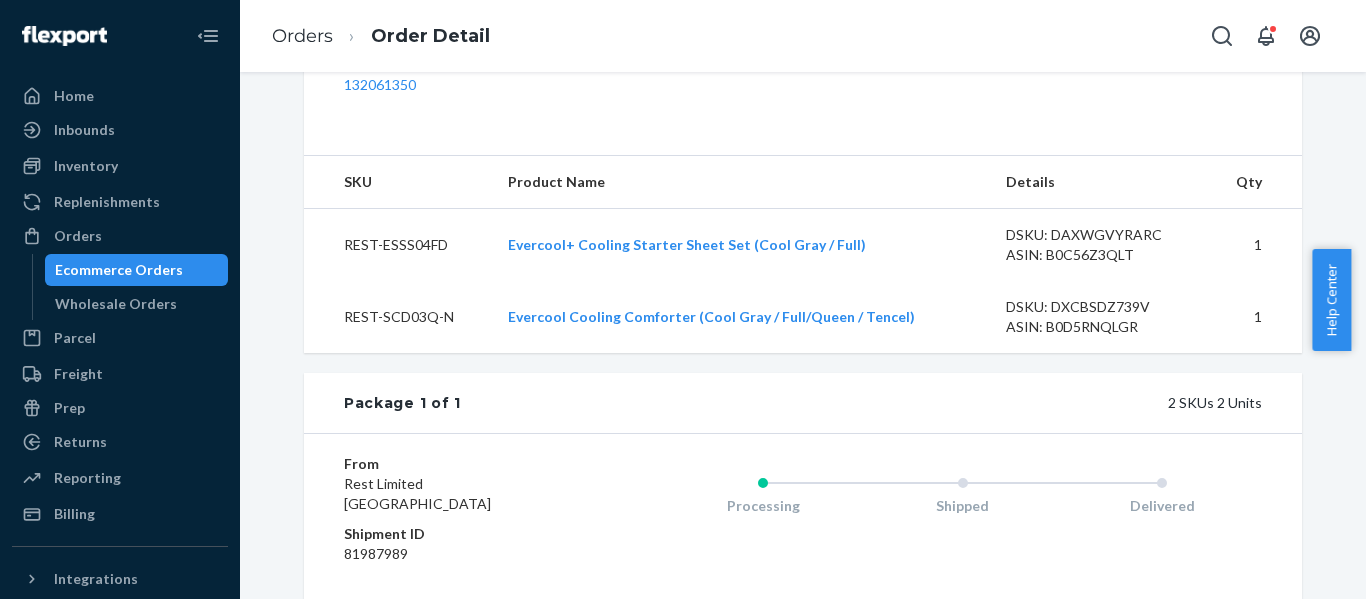 click on "Amazon Order ID 113-7799677-3437025 Flexport Order ID 132061350 Destination Heritage Group Homes Inc
Heritage Group Homes Inc
[STREET_ADDRESS][PERSON_NAME] Buyer Order Tracking 132061350" at bounding box center (803, 13) 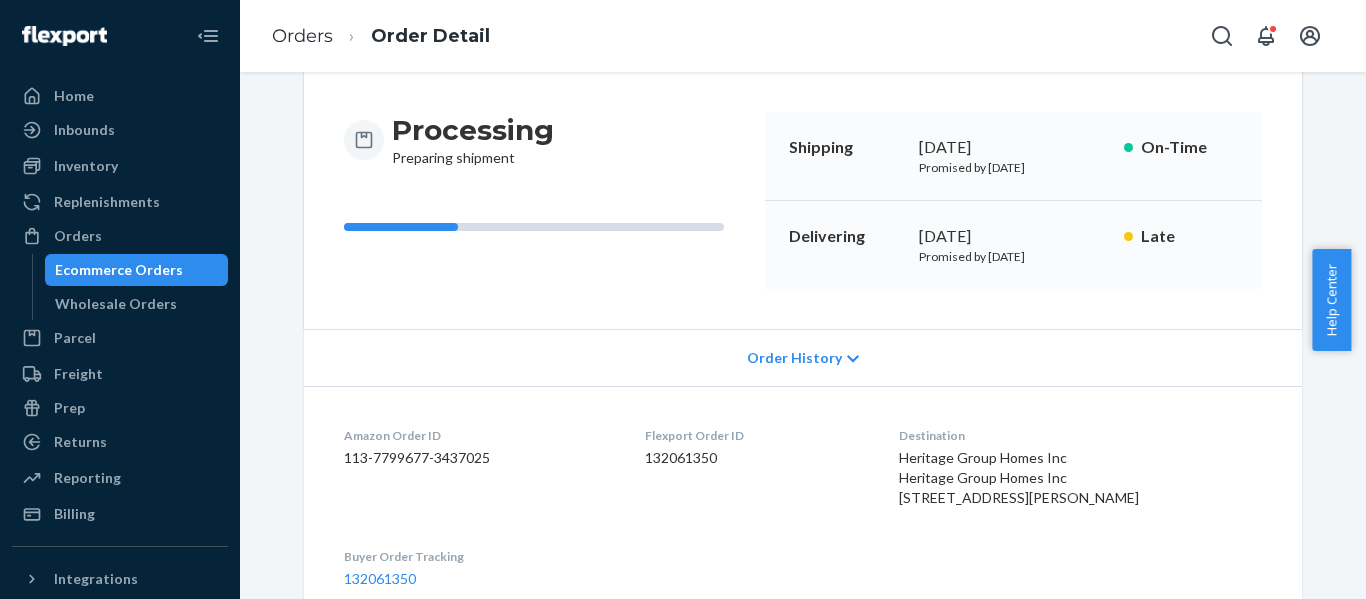 scroll, scrollTop: 333, scrollLeft: 0, axis: vertical 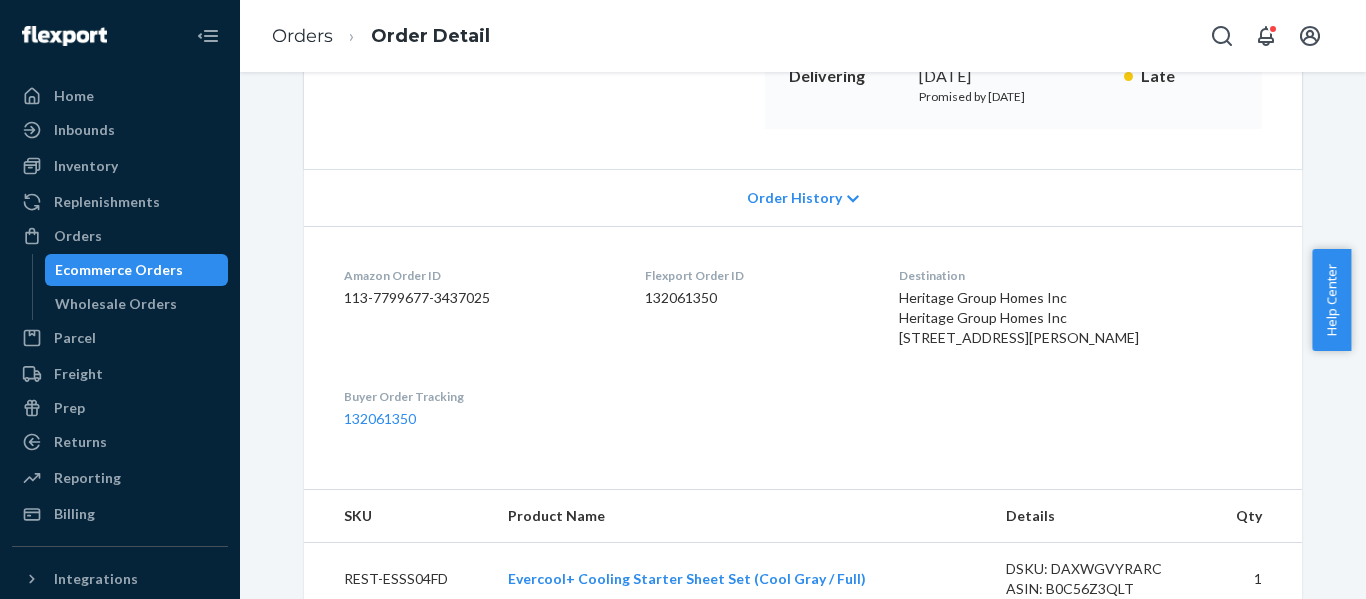drag, startPoint x: 939, startPoint y: 317, endPoint x: 1135, endPoint y: 369, distance: 202.78067 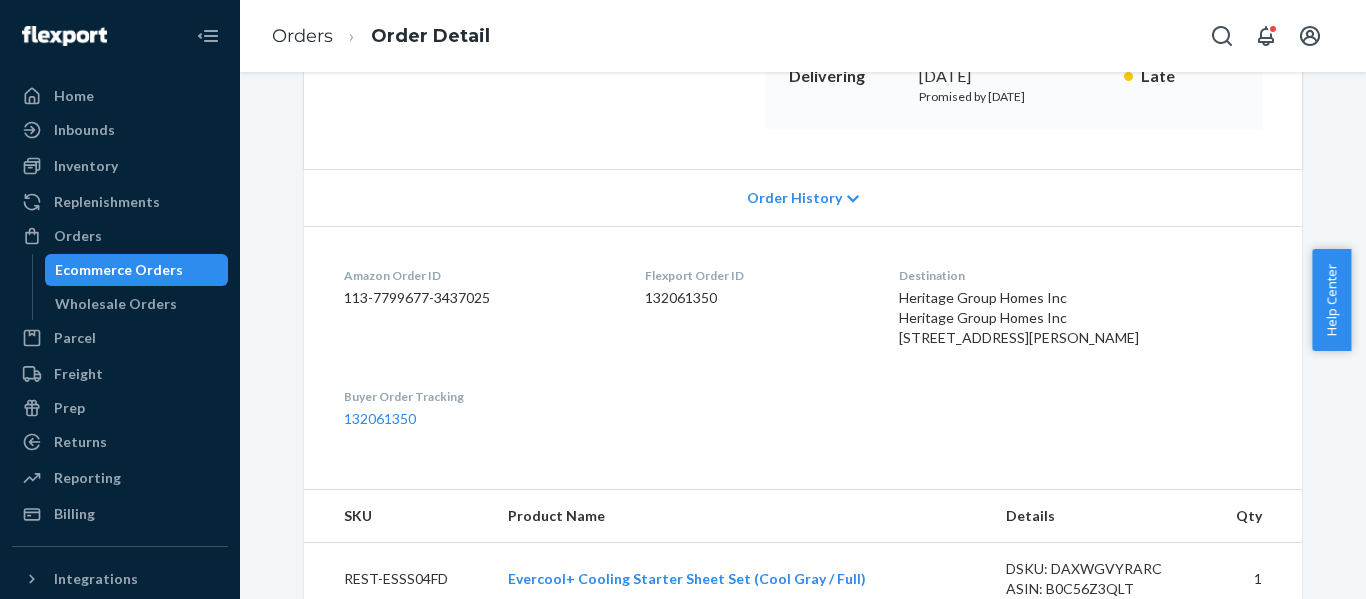 click on "Amazon Order ID 113-7799677-3437025 Flexport Order ID 132061350 Destination Heritage Group Homes Inc
Heritage Group Homes Inc
957 S Village Oaks Dr
Covina, CA 91724-3696
US Buyer Order Tracking 132061350" at bounding box center [803, 347] 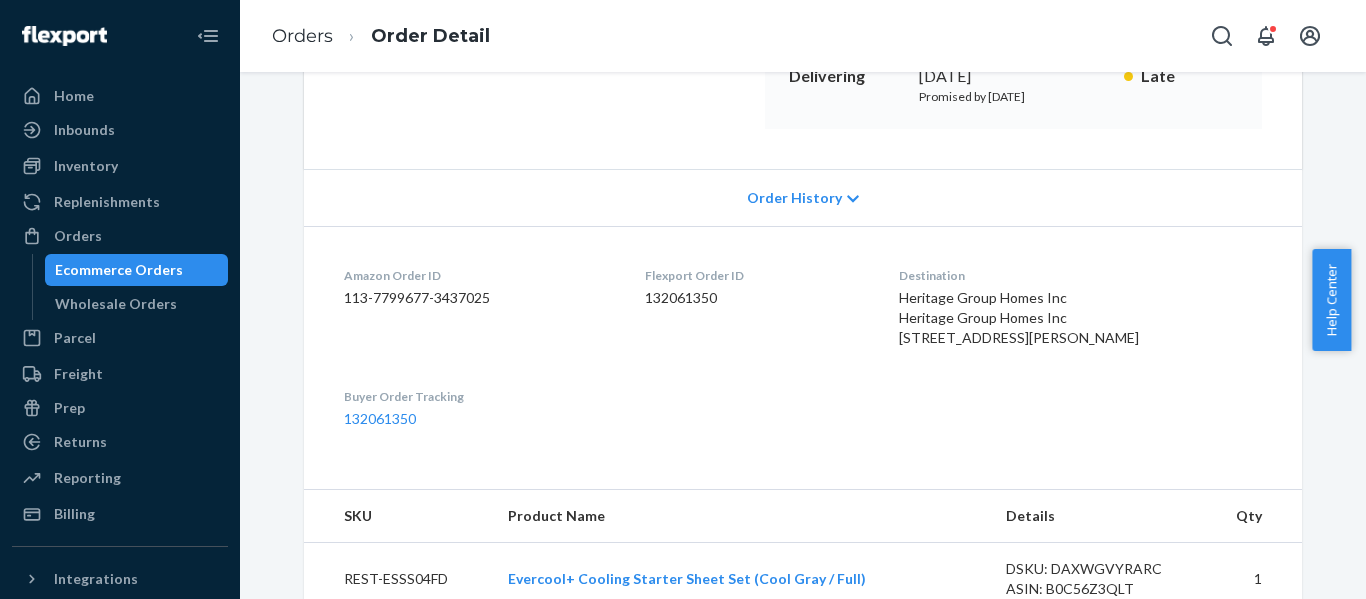 drag, startPoint x: 934, startPoint y: 297, endPoint x: 1110, endPoint y: 353, distance: 184.69434 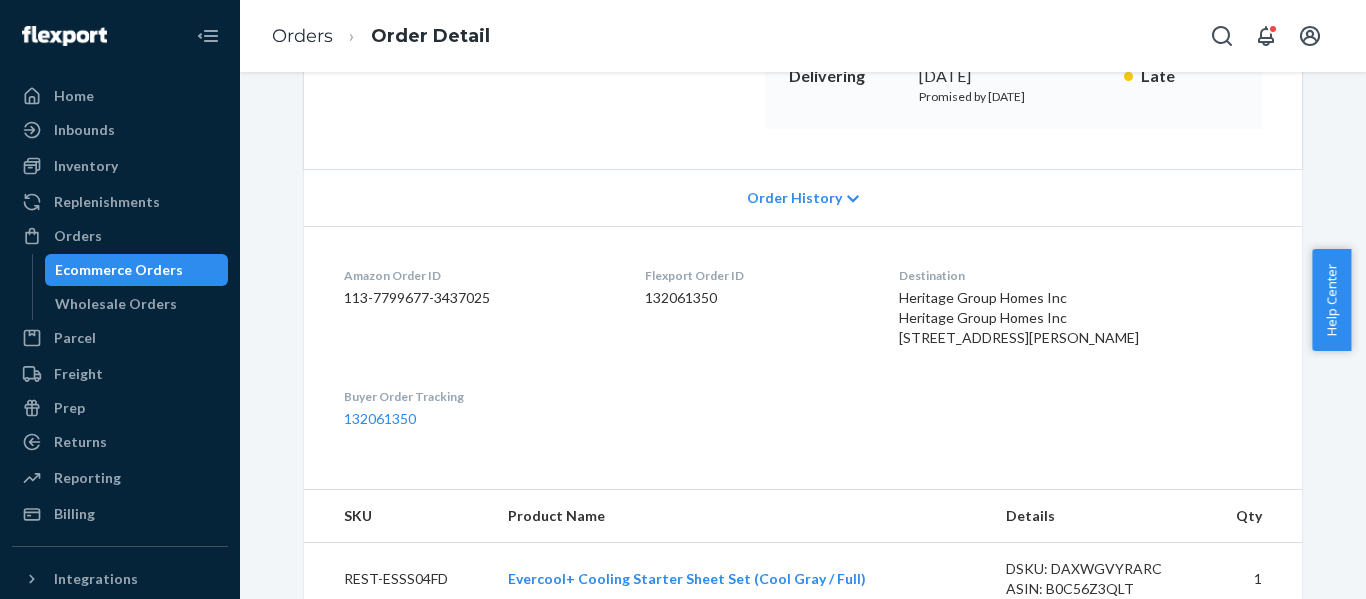 click on "Amazon Order ID 113-7799677-3437025 Flexport Order ID 132061350 Destination Heritage Group Homes Inc
Heritage Group Homes Inc
957 S Village Oaks Dr
Covina, CA 91724-3696
US Buyer Order Tracking 132061350" at bounding box center (803, 347) 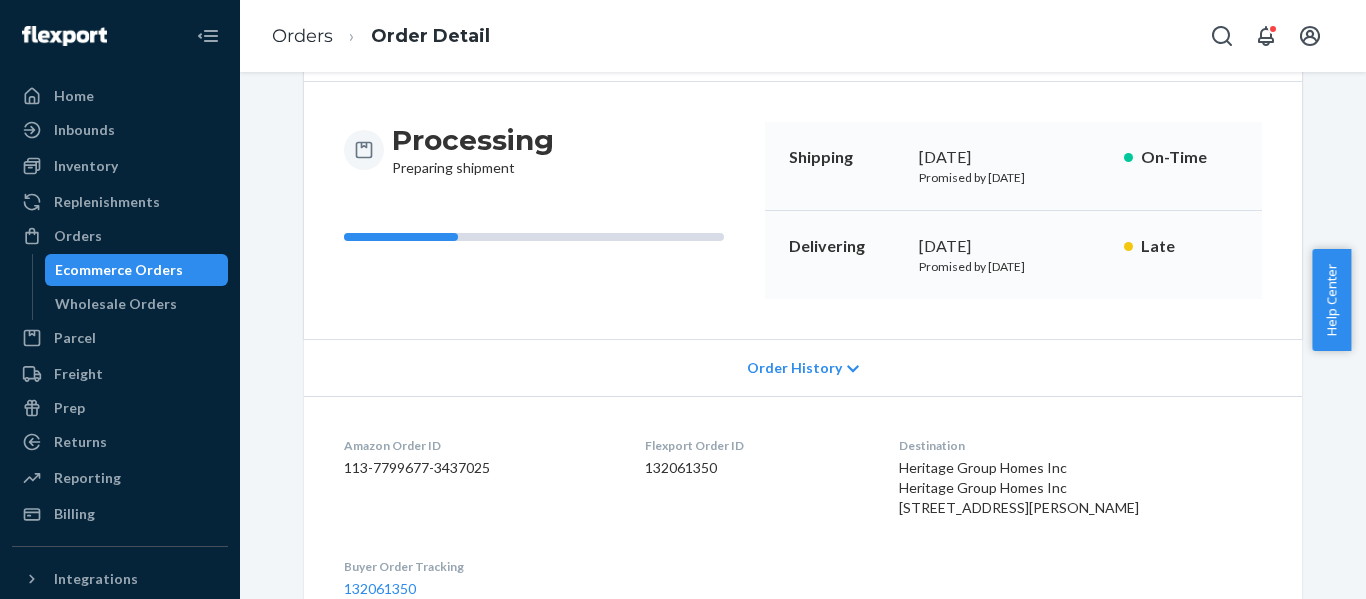 scroll, scrollTop: 0, scrollLeft: 0, axis: both 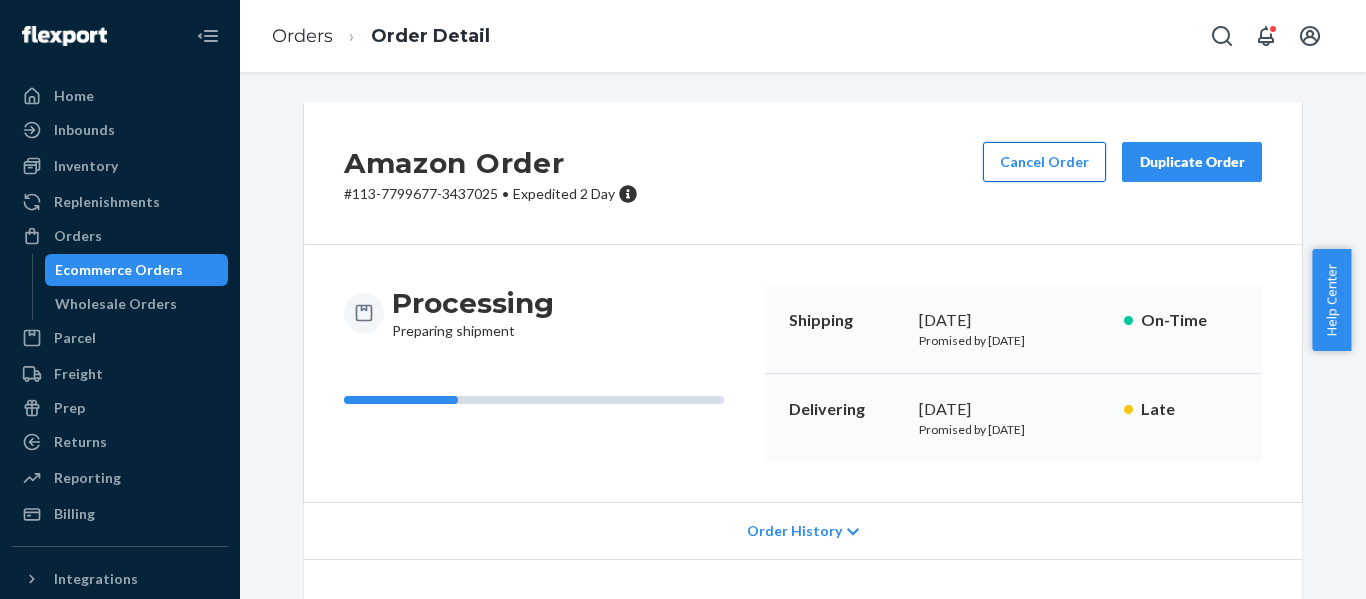 click on "Cancel Order" at bounding box center (1044, 162) 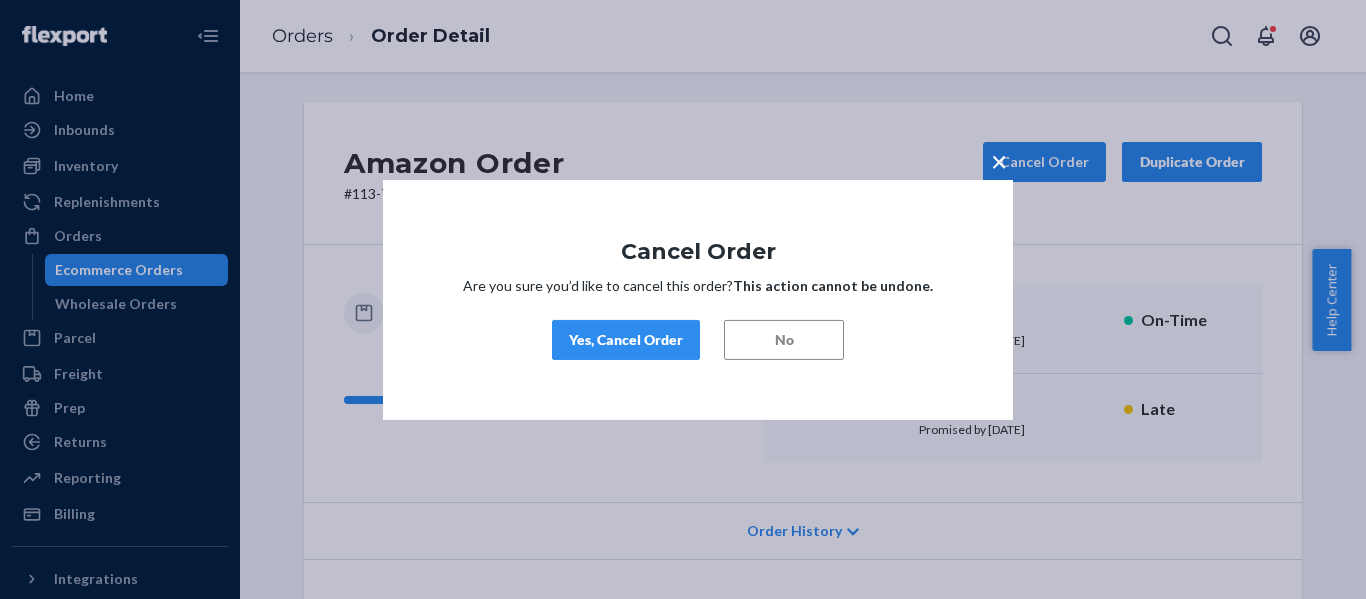 click on "Yes, Cancel Order" at bounding box center [626, 340] 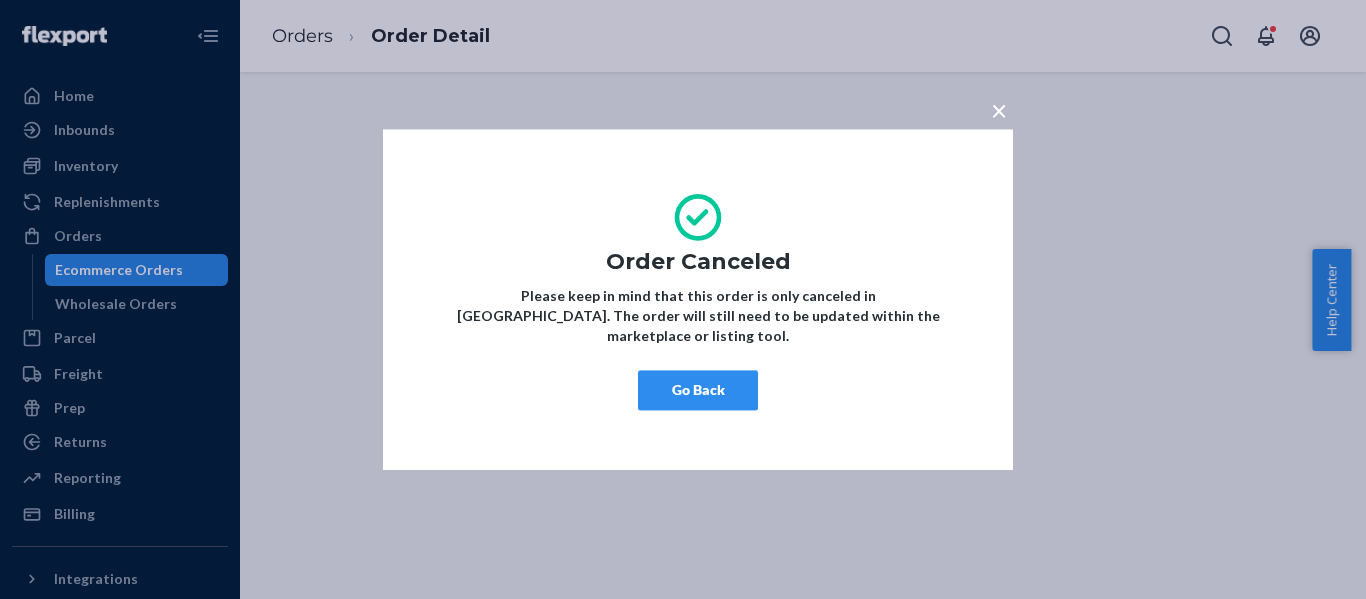 click on "Go Back" at bounding box center [698, 390] 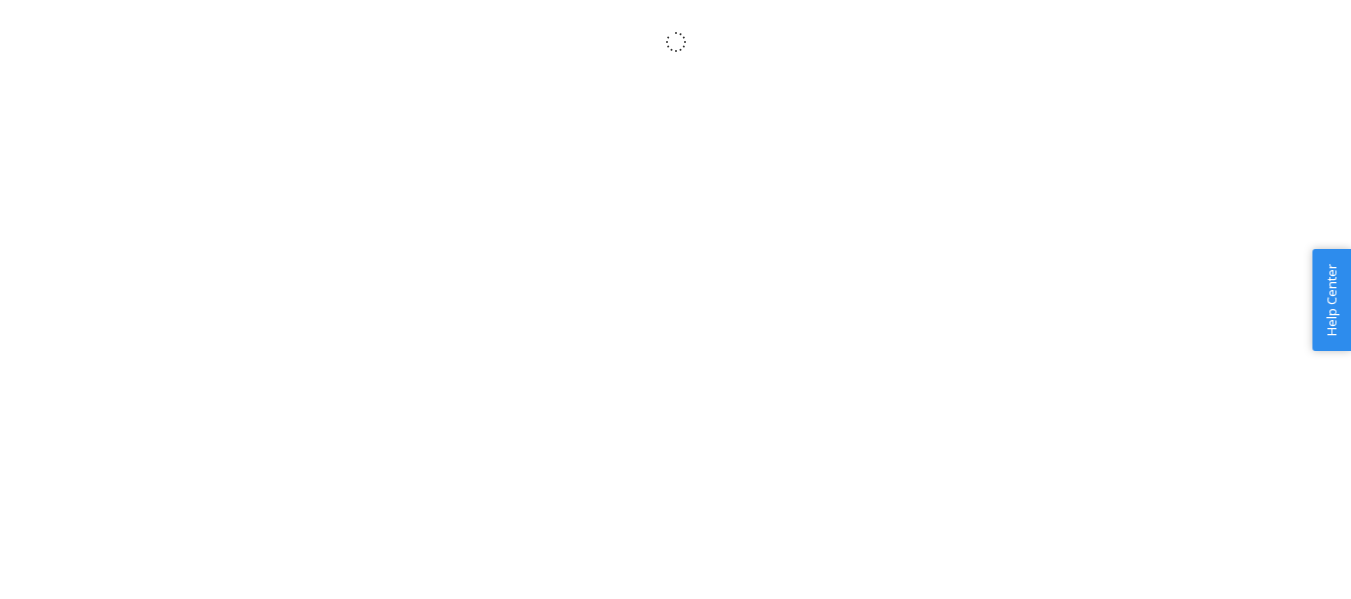 scroll, scrollTop: 0, scrollLeft: 0, axis: both 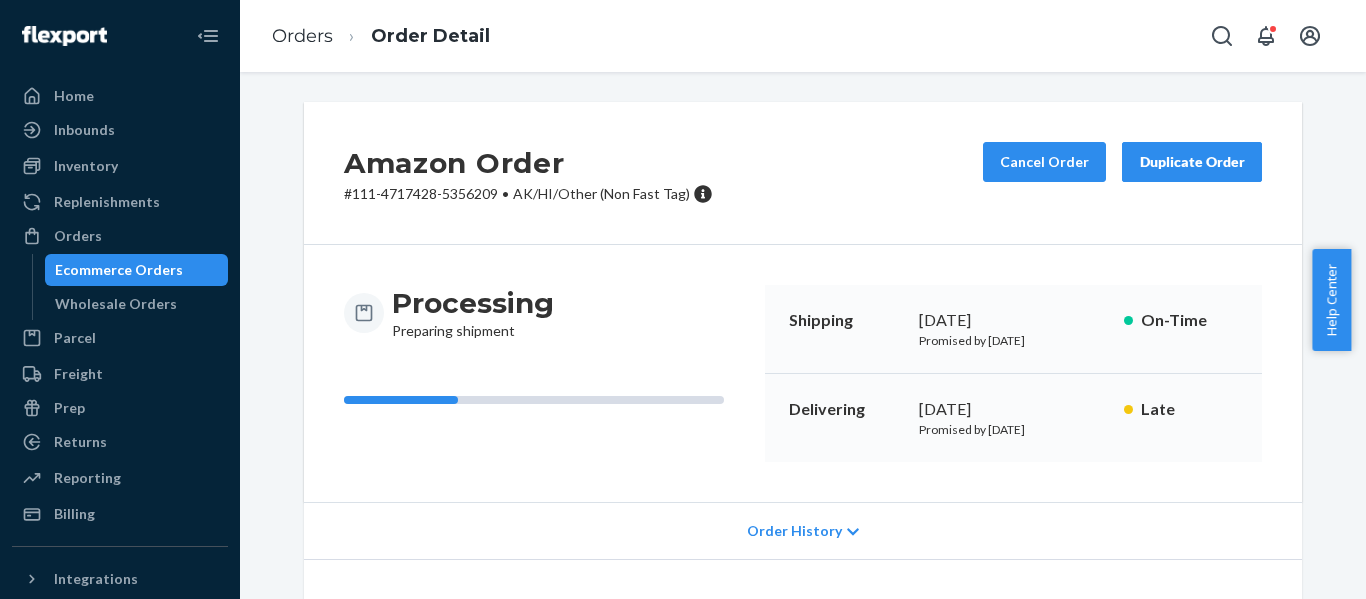 click on "Amazon Order # 111-4717428-5356209 • AK/HI/Other (Non Fast Tag) Cancel Order Duplicate Order" at bounding box center [803, 173] 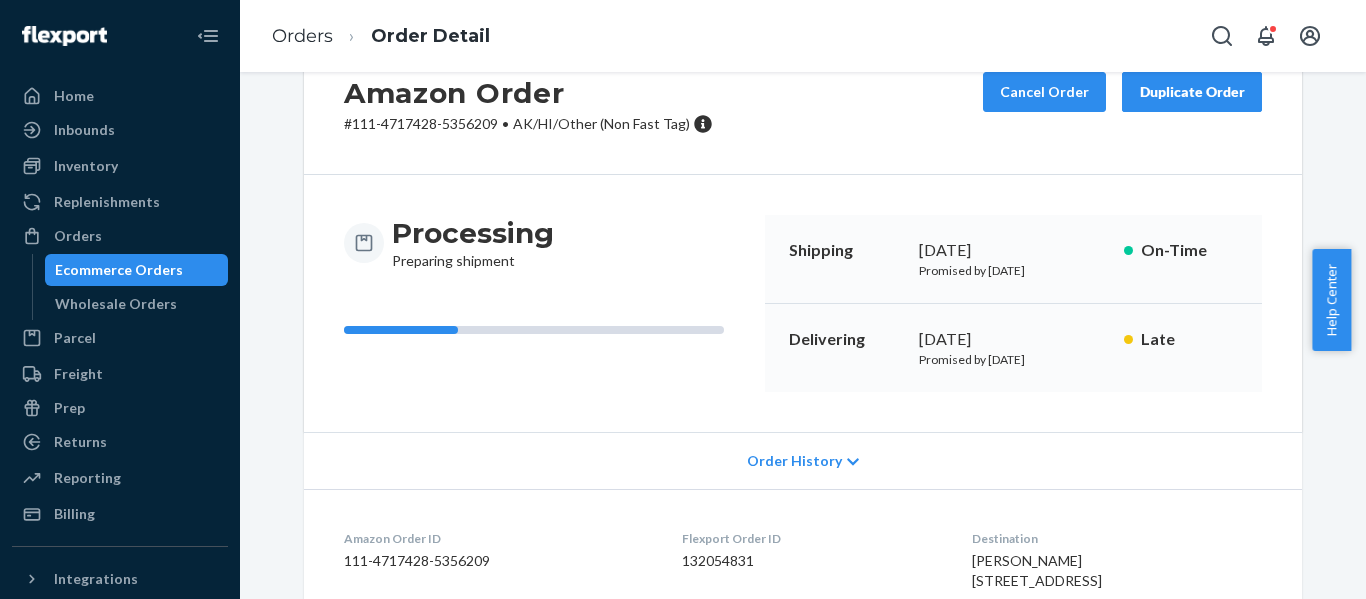 scroll, scrollTop: 737, scrollLeft: 0, axis: vertical 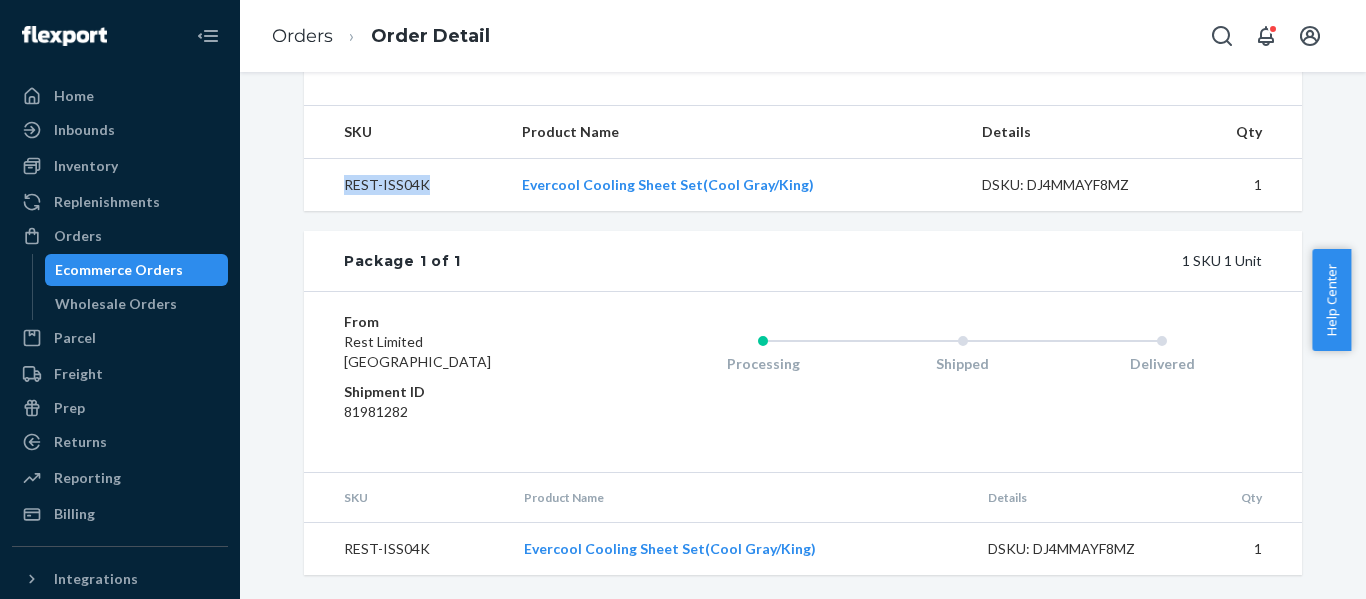 drag, startPoint x: 429, startPoint y: 179, endPoint x: 332, endPoint y: 192, distance: 97.867256 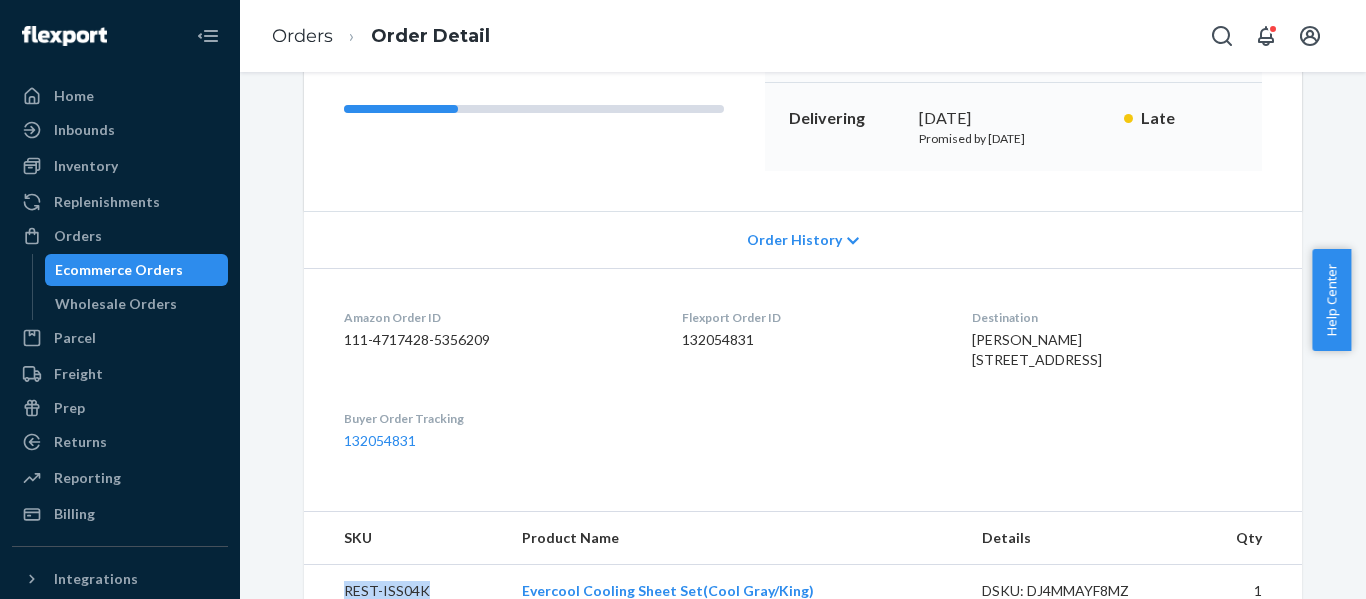 scroll, scrollTop: 70, scrollLeft: 0, axis: vertical 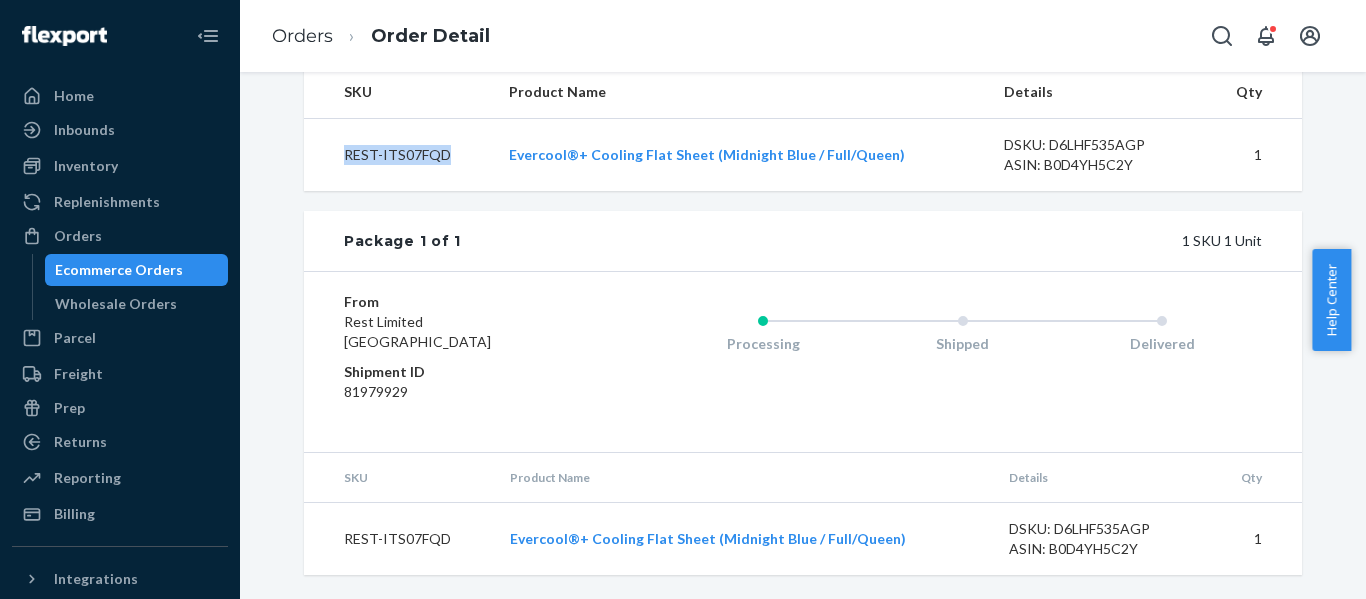 drag, startPoint x: 459, startPoint y: 155, endPoint x: 309, endPoint y: 164, distance: 150.26976 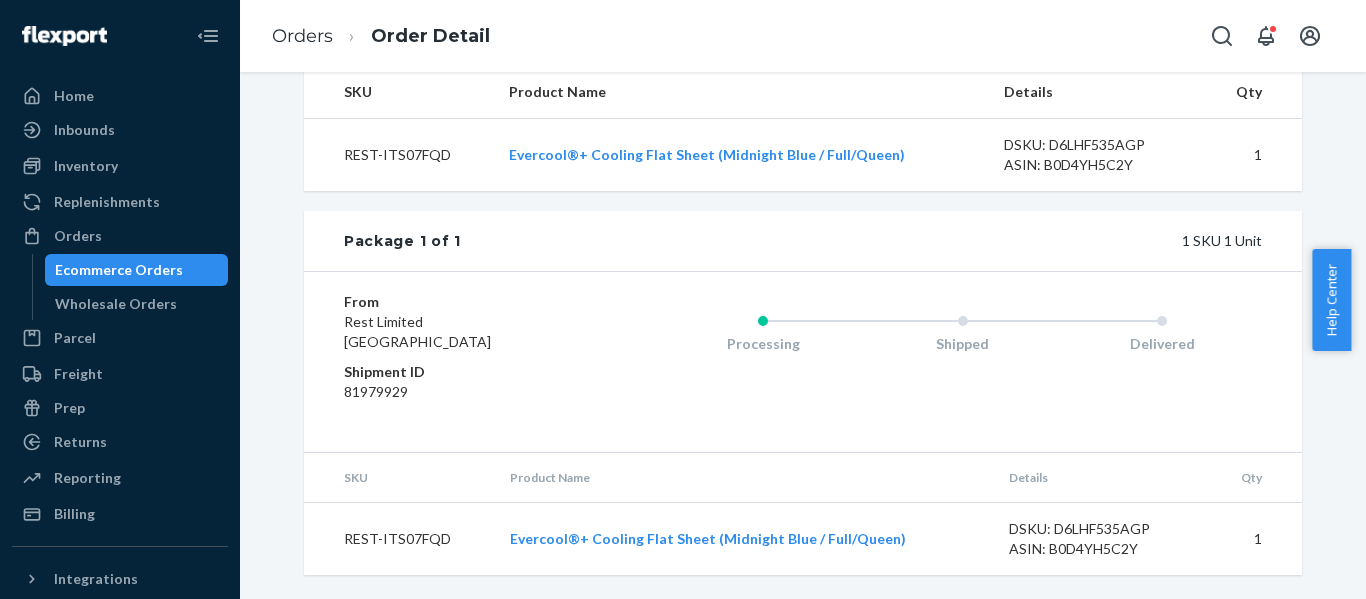 click on "Orders Order Detail" at bounding box center [803, 36] 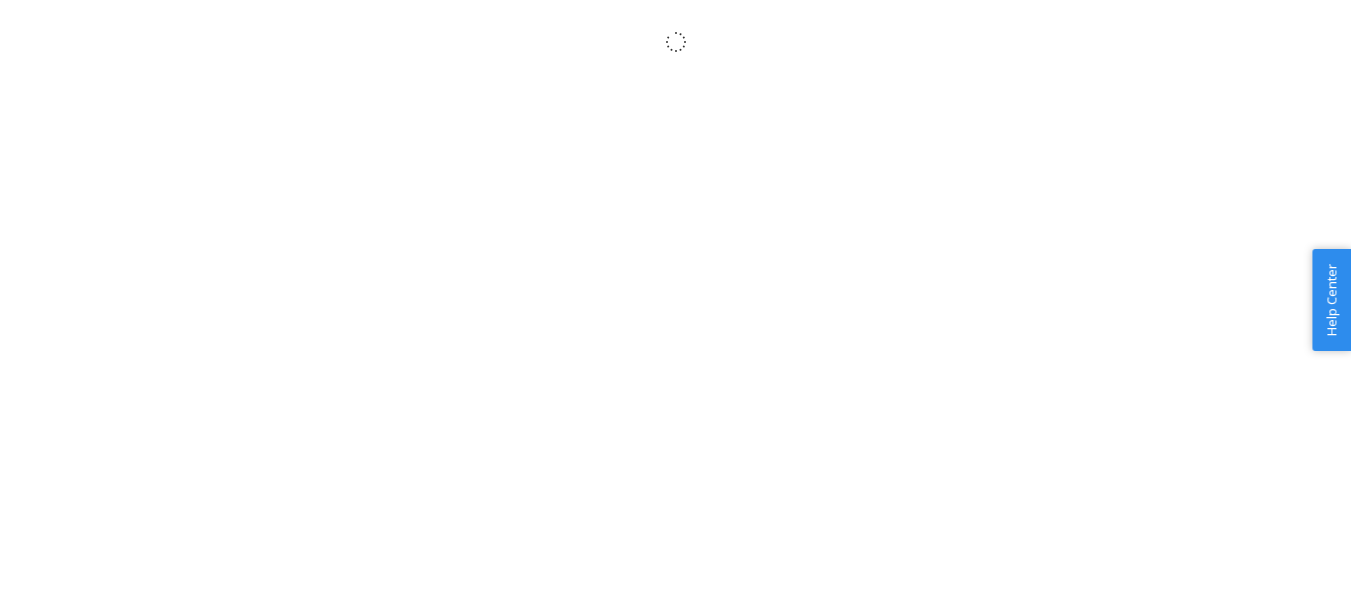 scroll, scrollTop: 0, scrollLeft: 0, axis: both 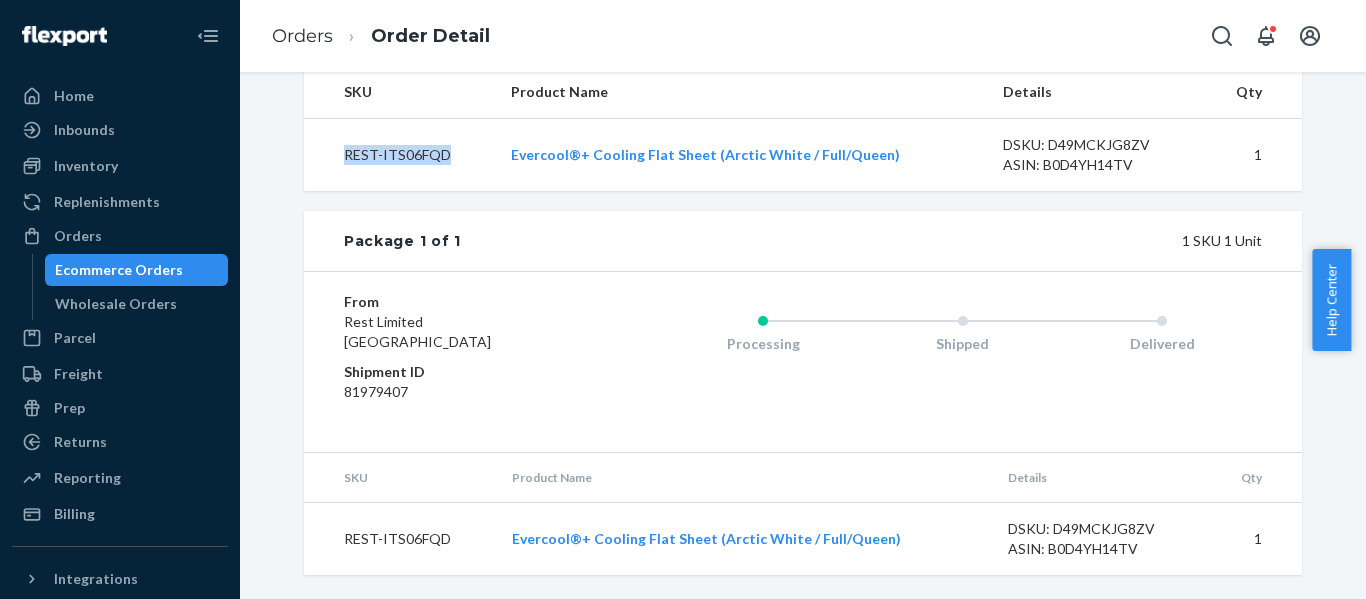 drag, startPoint x: 277, startPoint y: 170, endPoint x: 313, endPoint y: 160, distance: 37.363083 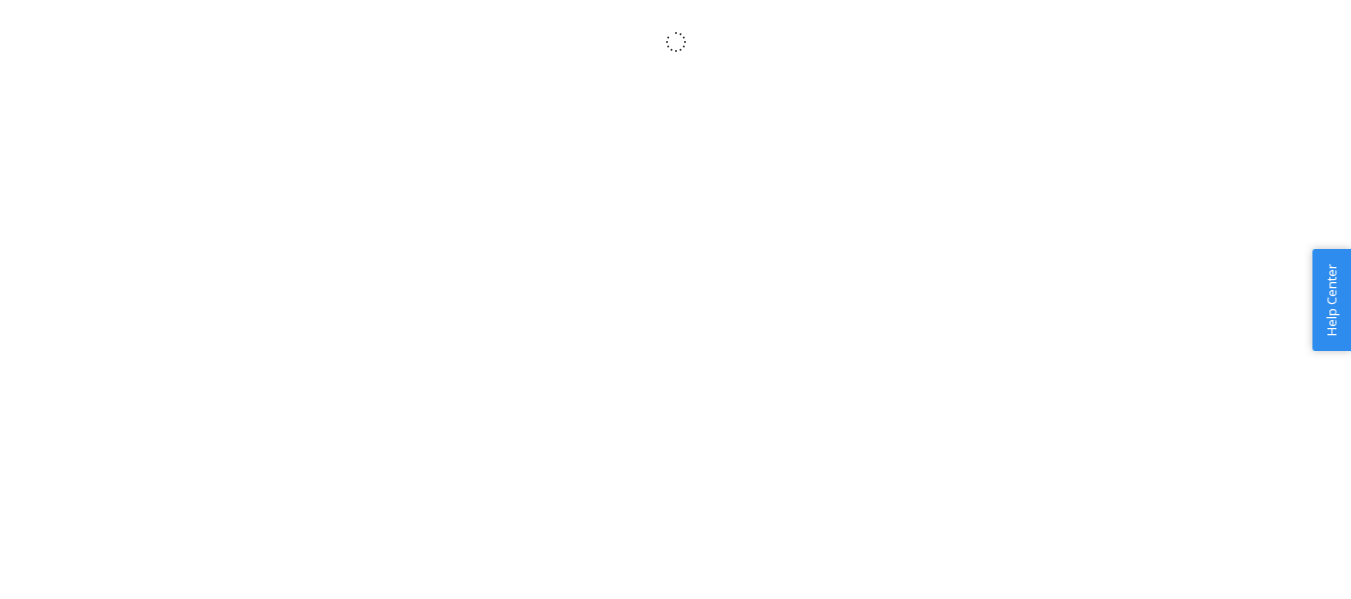 scroll, scrollTop: 0, scrollLeft: 0, axis: both 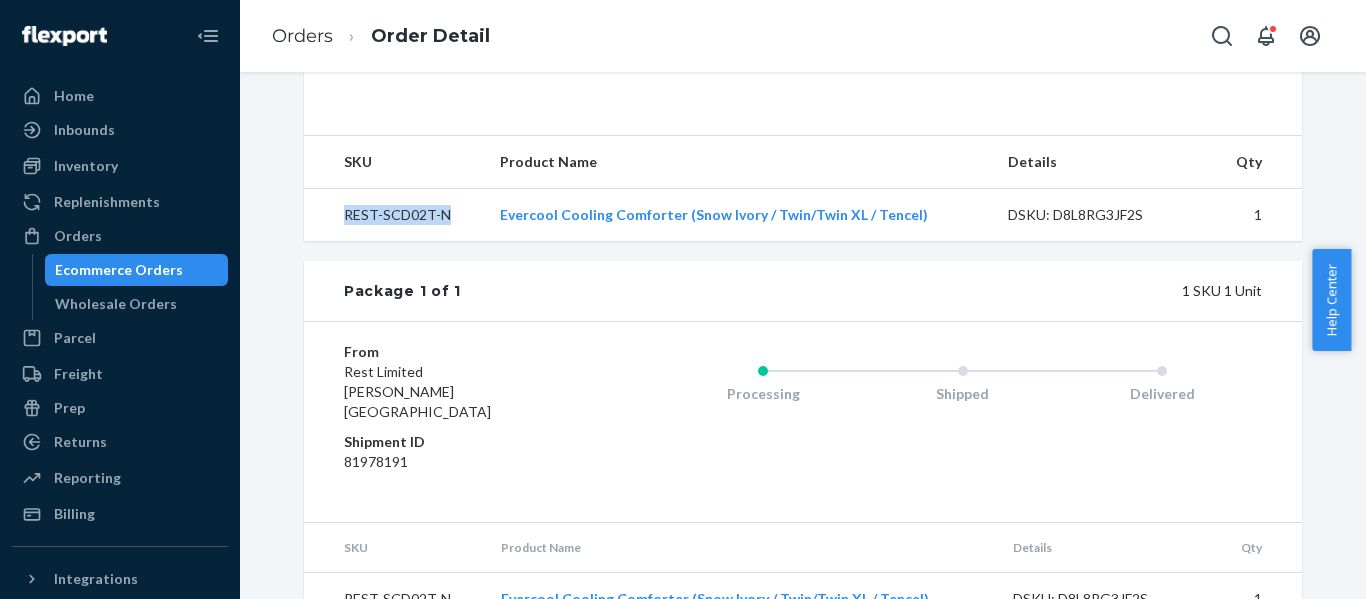 drag, startPoint x: 401, startPoint y: 257, endPoint x: 331, endPoint y: 260, distance: 70.064255 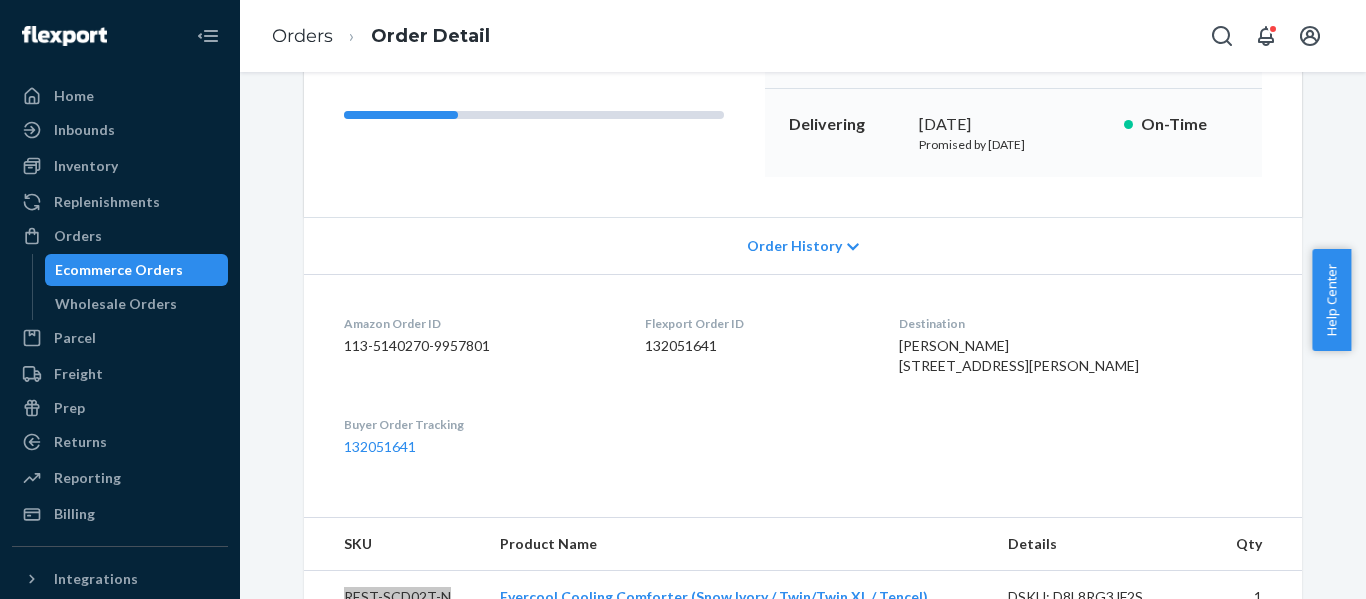 scroll, scrollTop: 333, scrollLeft: 0, axis: vertical 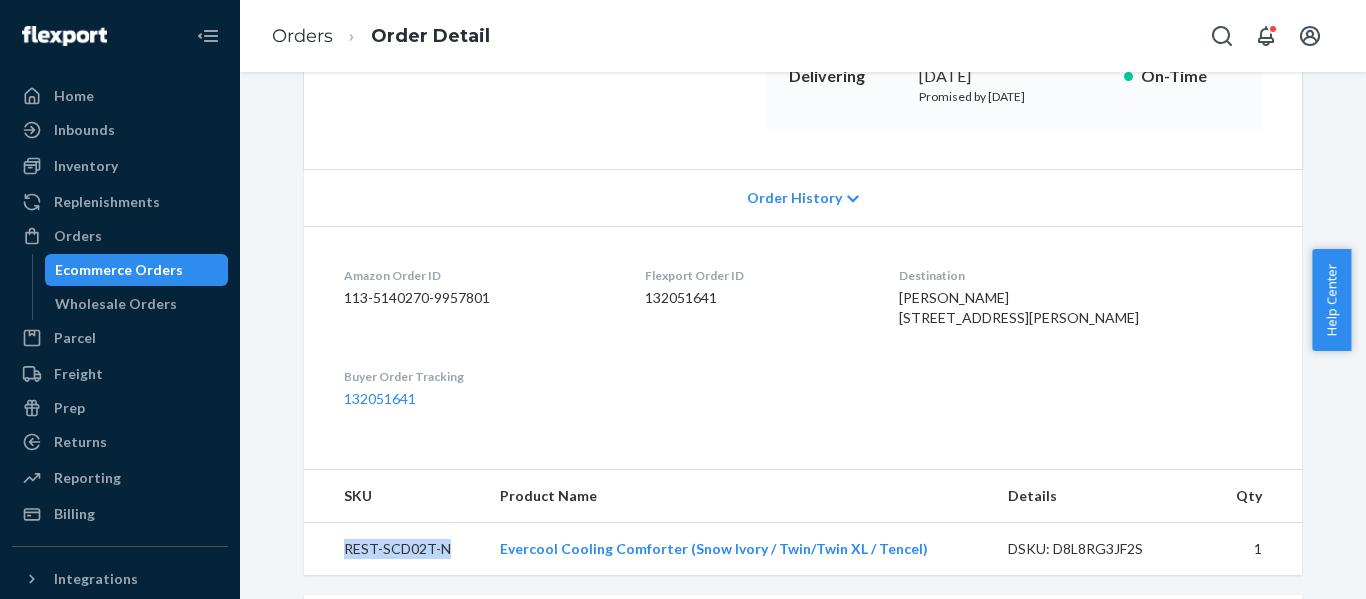 drag, startPoint x: 930, startPoint y: 295, endPoint x: 1143, endPoint y: 342, distance: 218.12383 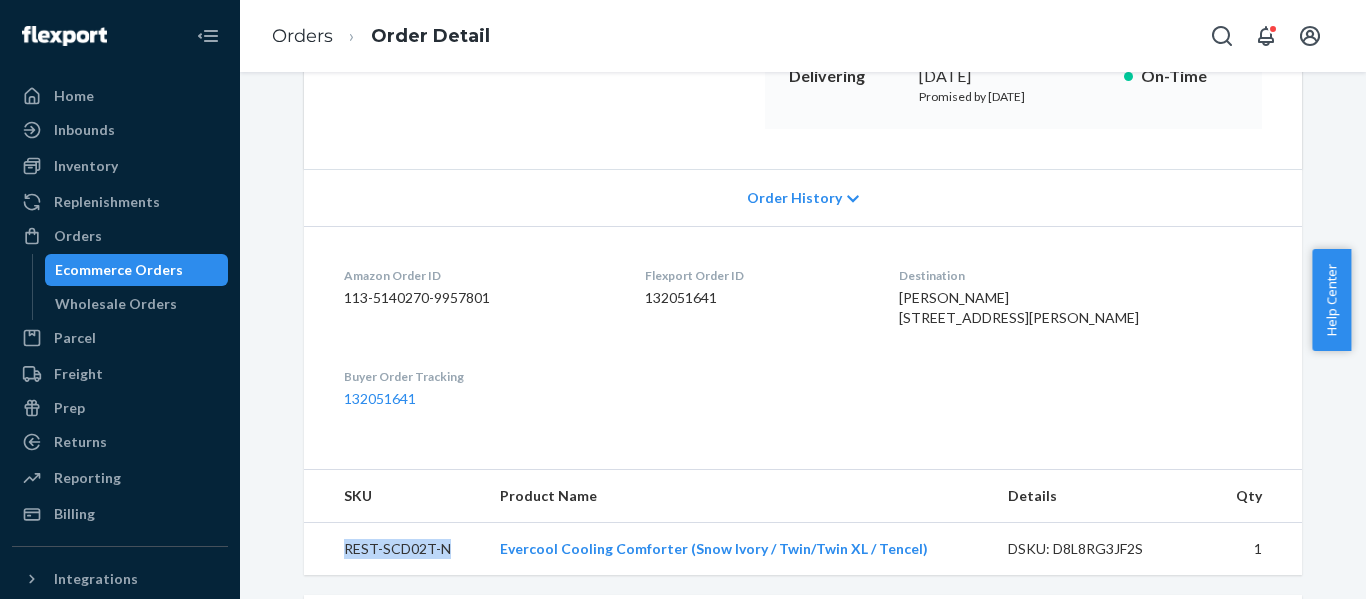 click on "Amazon Order ID 113-5140270-9957801 Flexport Order ID 132051641 Destination Sue thomas
161 Arlington Rd
Beaumont, MS 39423-2618
US Buyer Order Tracking 132051641" at bounding box center [803, 337] 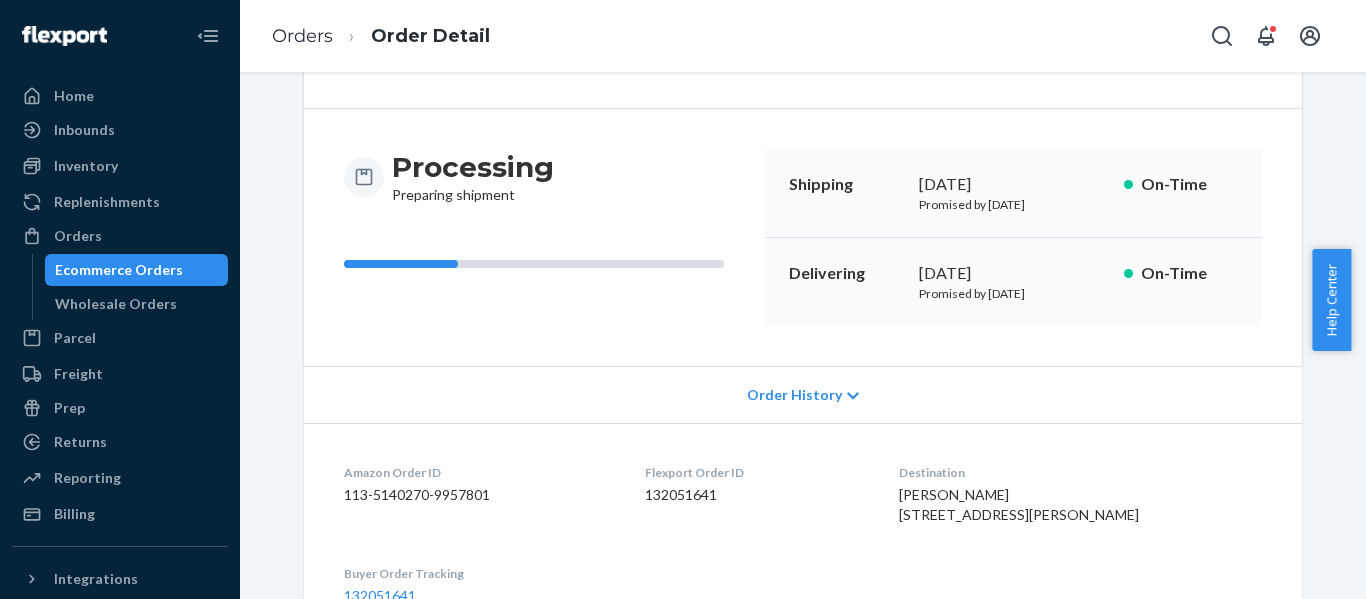 scroll, scrollTop: 0, scrollLeft: 0, axis: both 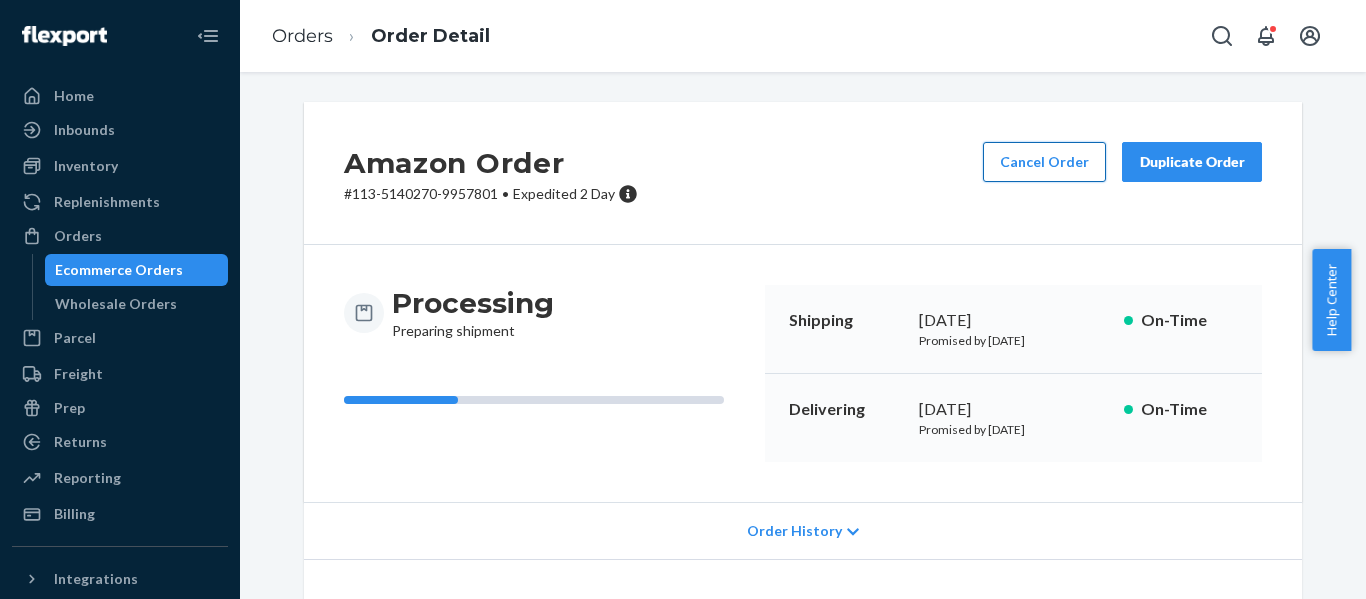 click on "Cancel Order" at bounding box center [1044, 162] 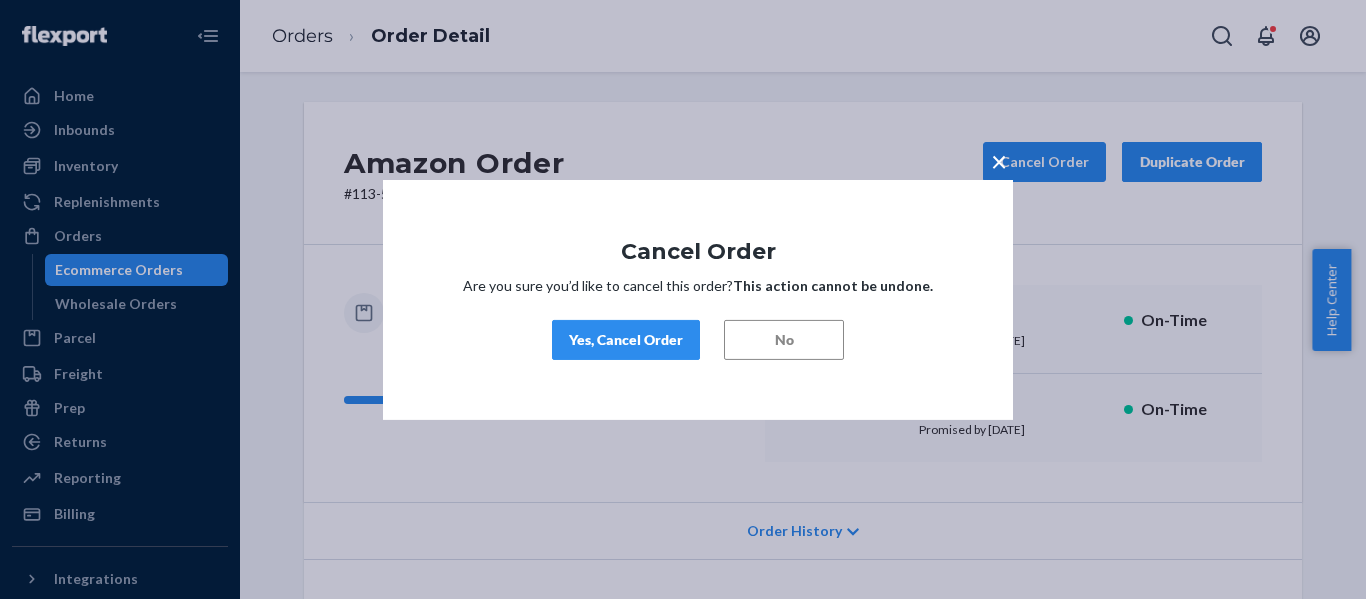 drag, startPoint x: 617, startPoint y: 331, endPoint x: 478, endPoint y: 223, distance: 176.02557 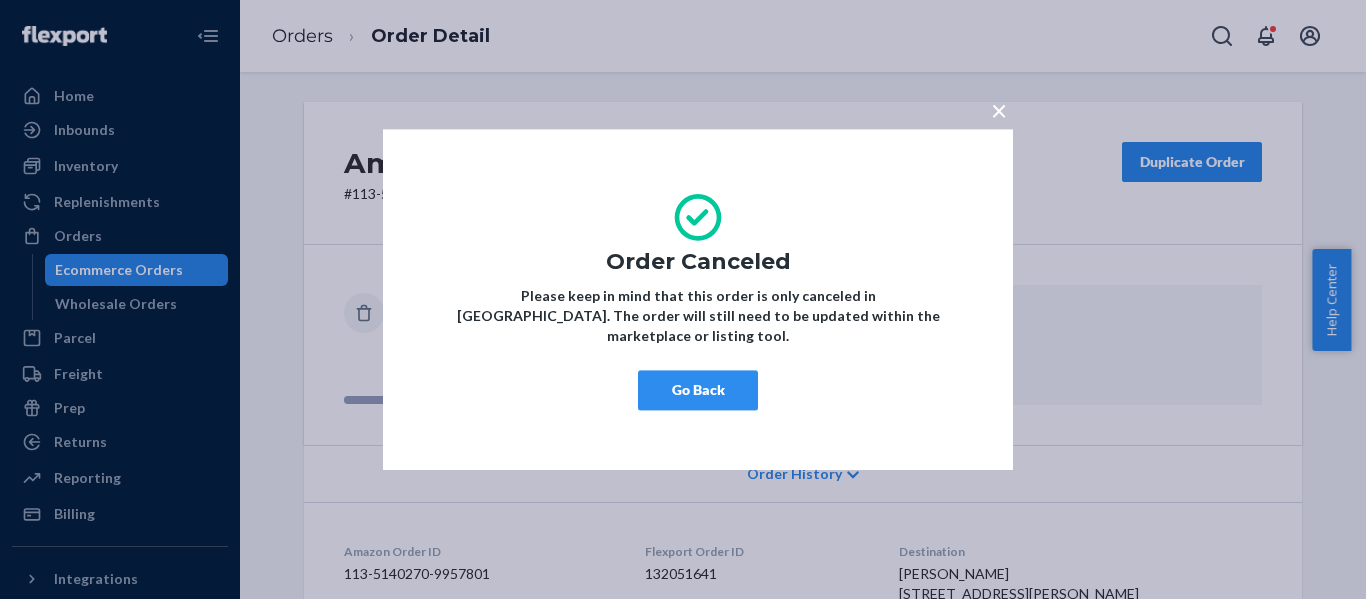 click on "Go Back" at bounding box center [698, 390] 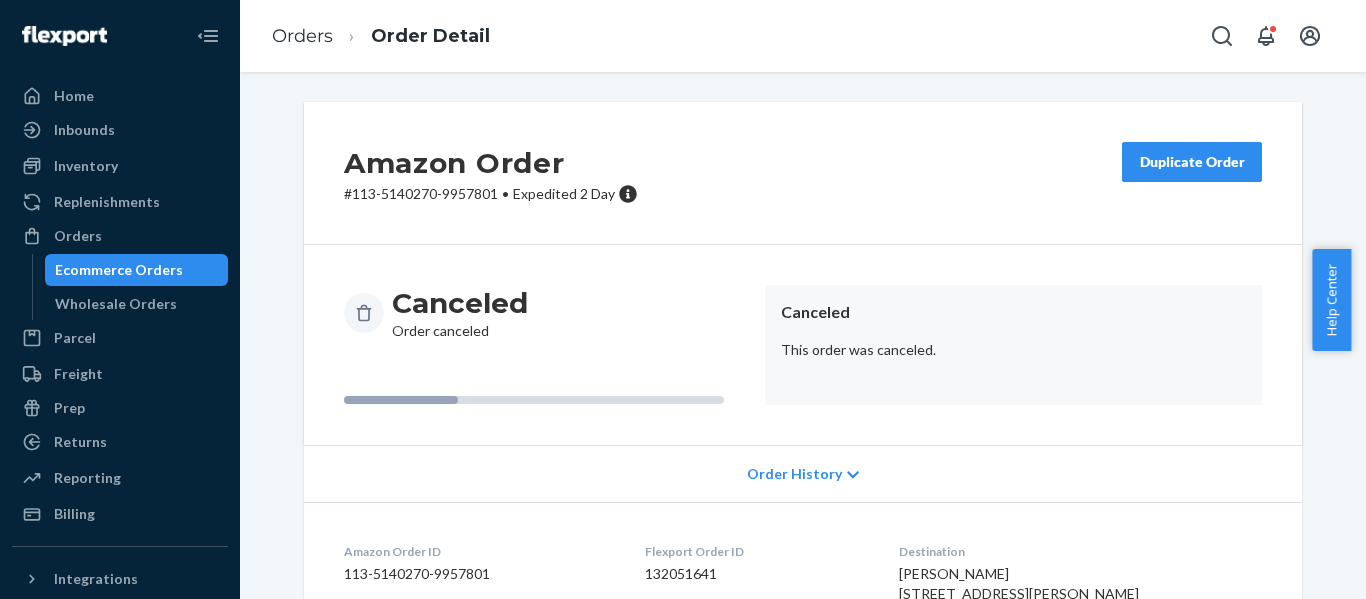 click on "Amazon Order # 113-5140270-9957801 • Expedited 2 Day Duplicate Order" at bounding box center (803, 173) 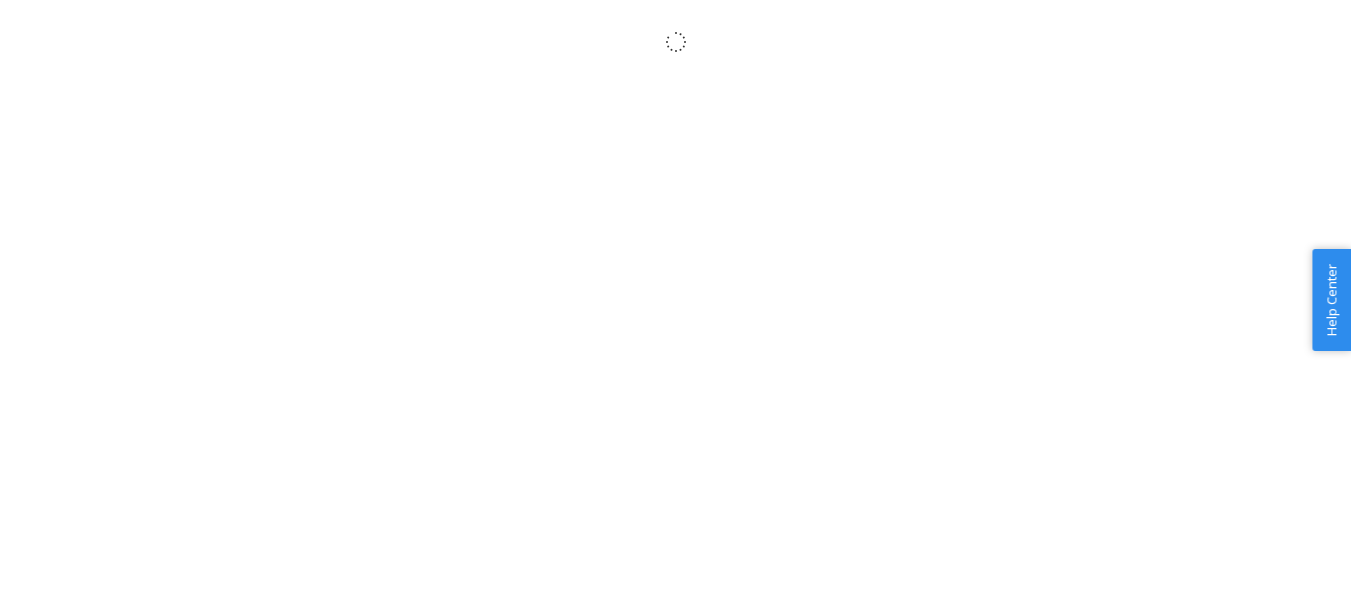 scroll, scrollTop: 0, scrollLeft: 0, axis: both 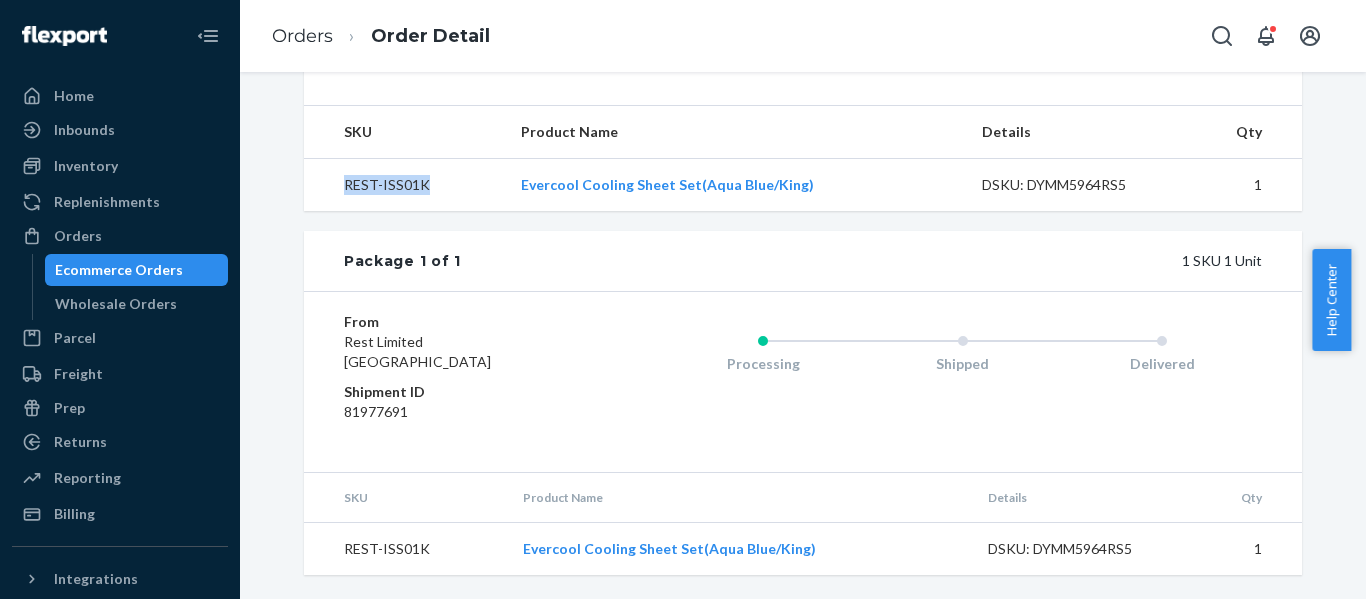 drag, startPoint x: 365, startPoint y: 182, endPoint x: 316, endPoint y: 186, distance: 49.162994 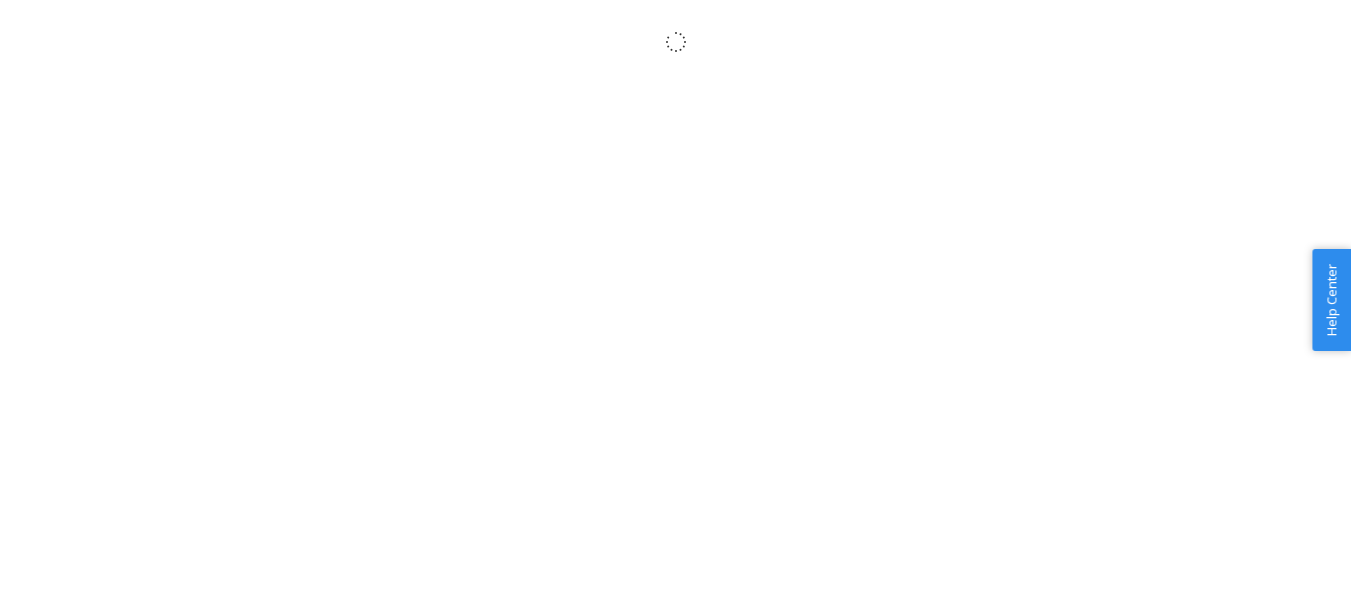 scroll, scrollTop: 0, scrollLeft: 0, axis: both 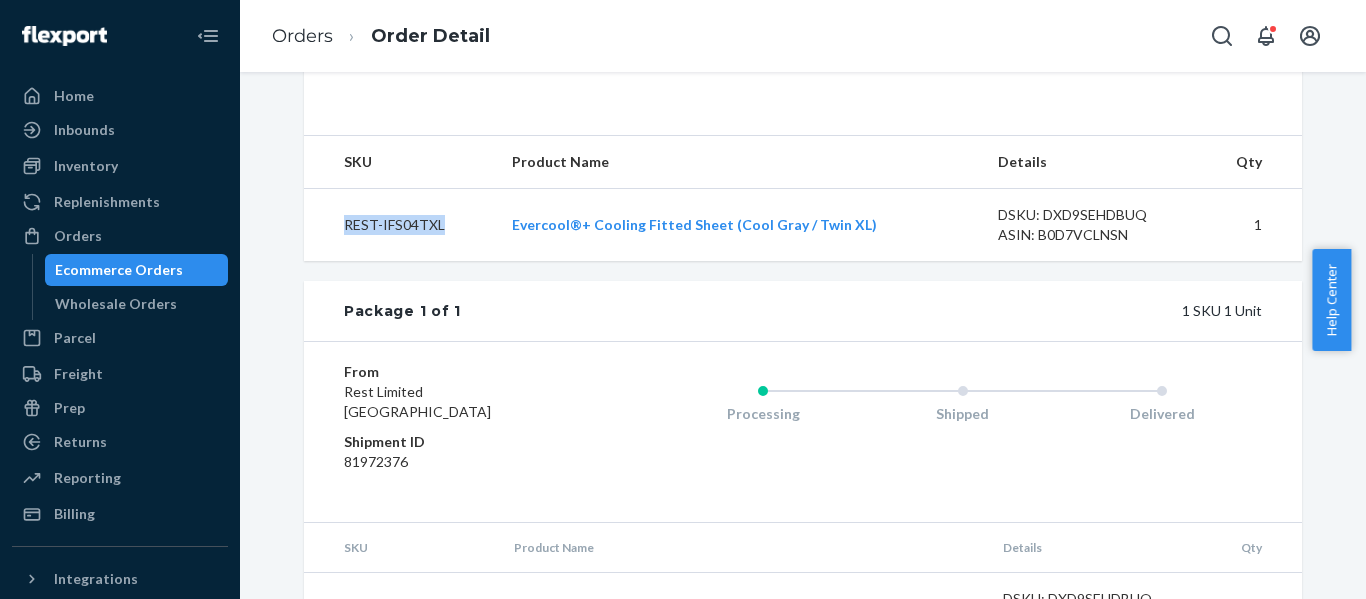 drag, startPoint x: 453, startPoint y: 269, endPoint x: 316, endPoint y: 267, distance: 137.0146 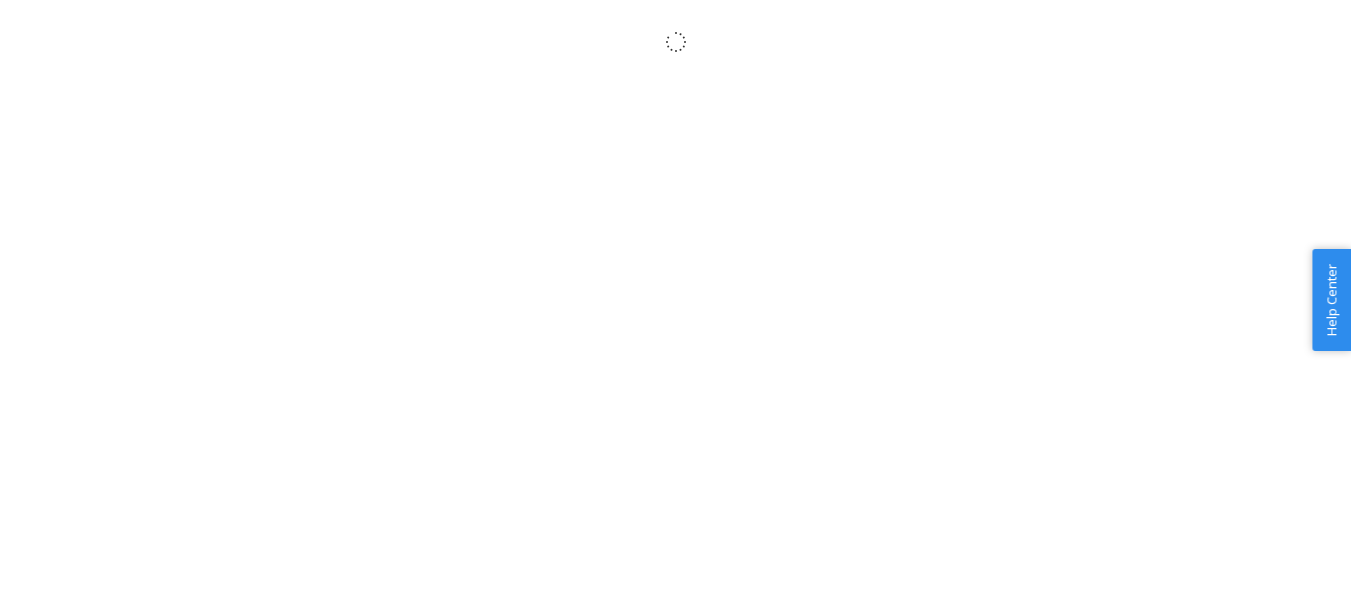 scroll, scrollTop: 0, scrollLeft: 0, axis: both 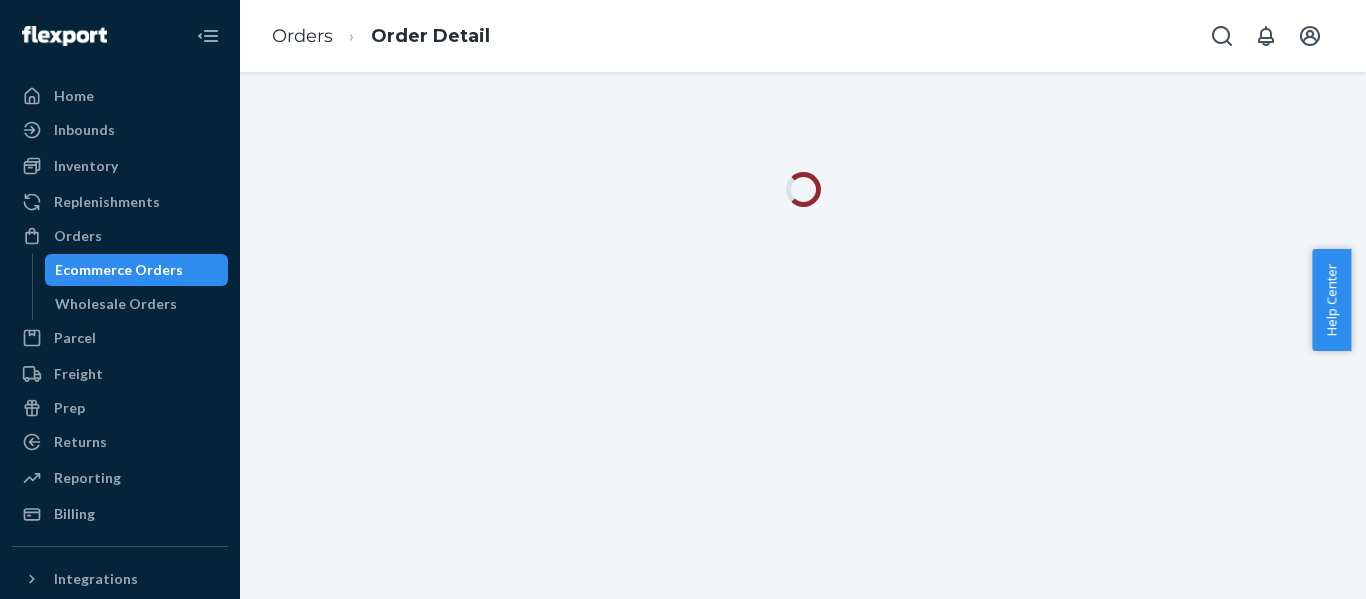 click at bounding box center [803, 335] 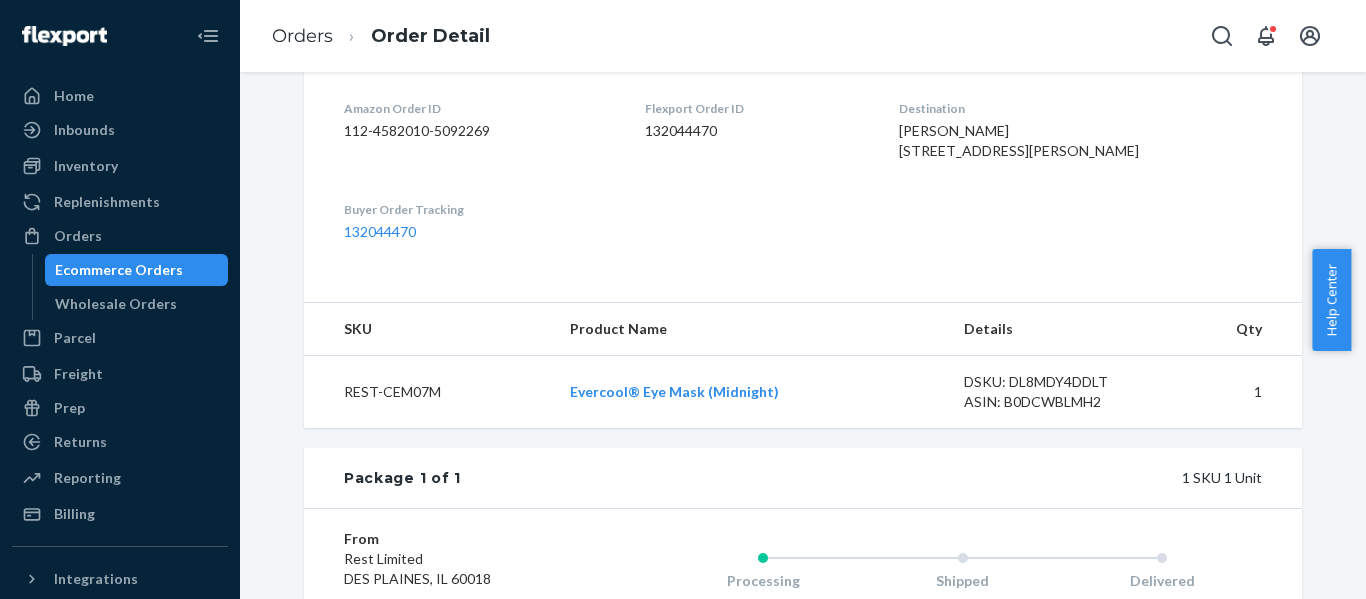 scroll, scrollTop: 667, scrollLeft: 0, axis: vertical 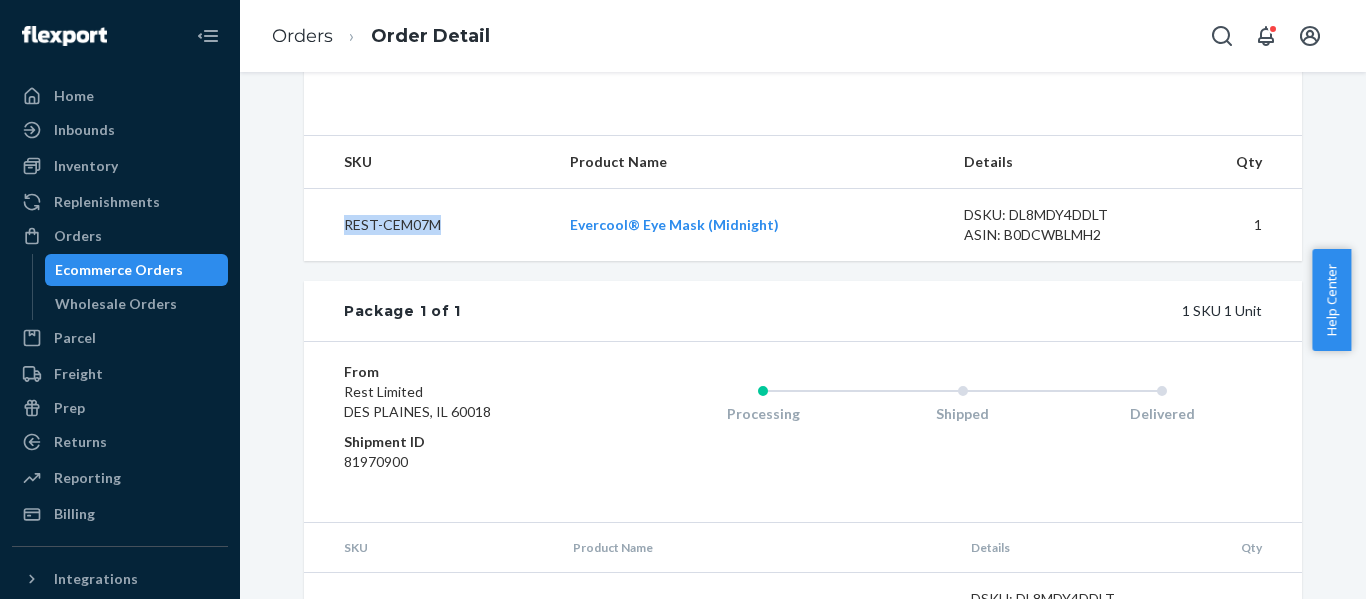drag, startPoint x: 401, startPoint y: 272, endPoint x: 320, endPoint y: 281, distance: 81.49847 